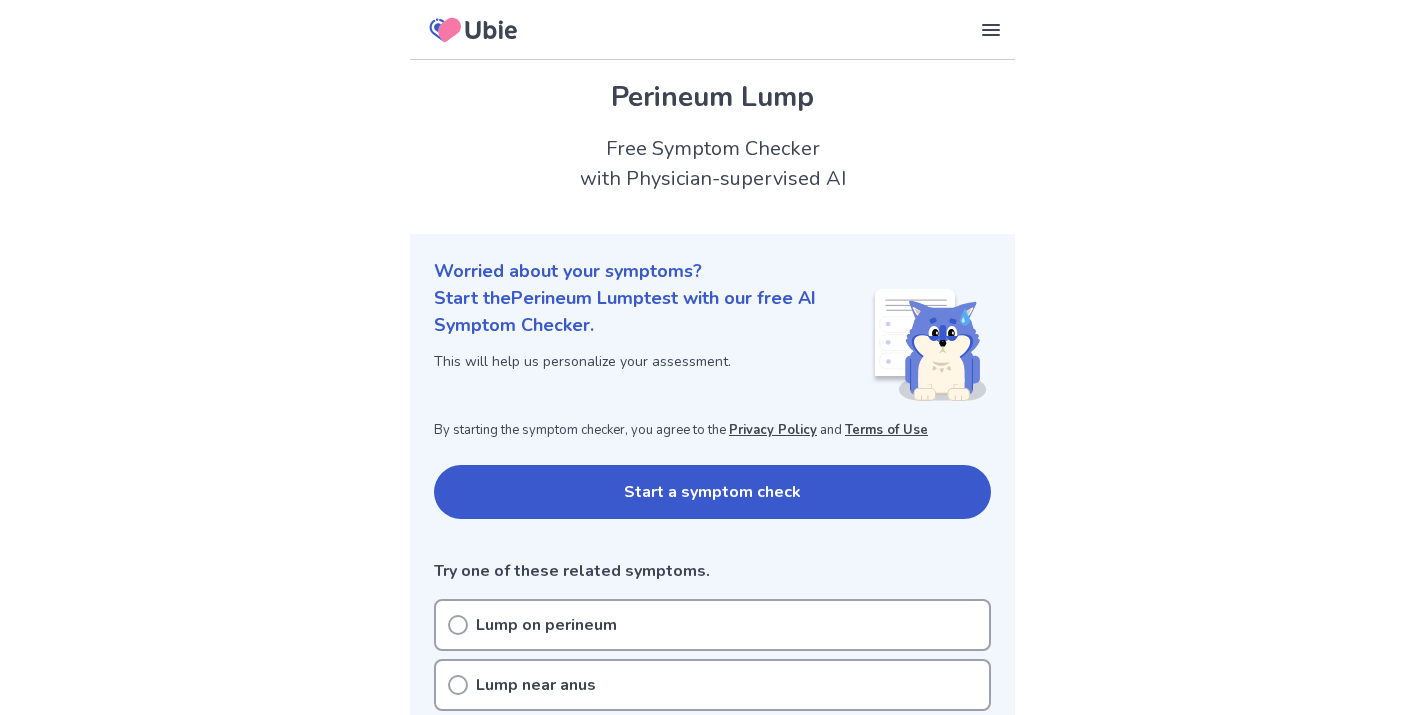 scroll, scrollTop: 0, scrollLeft: 0, axis: both 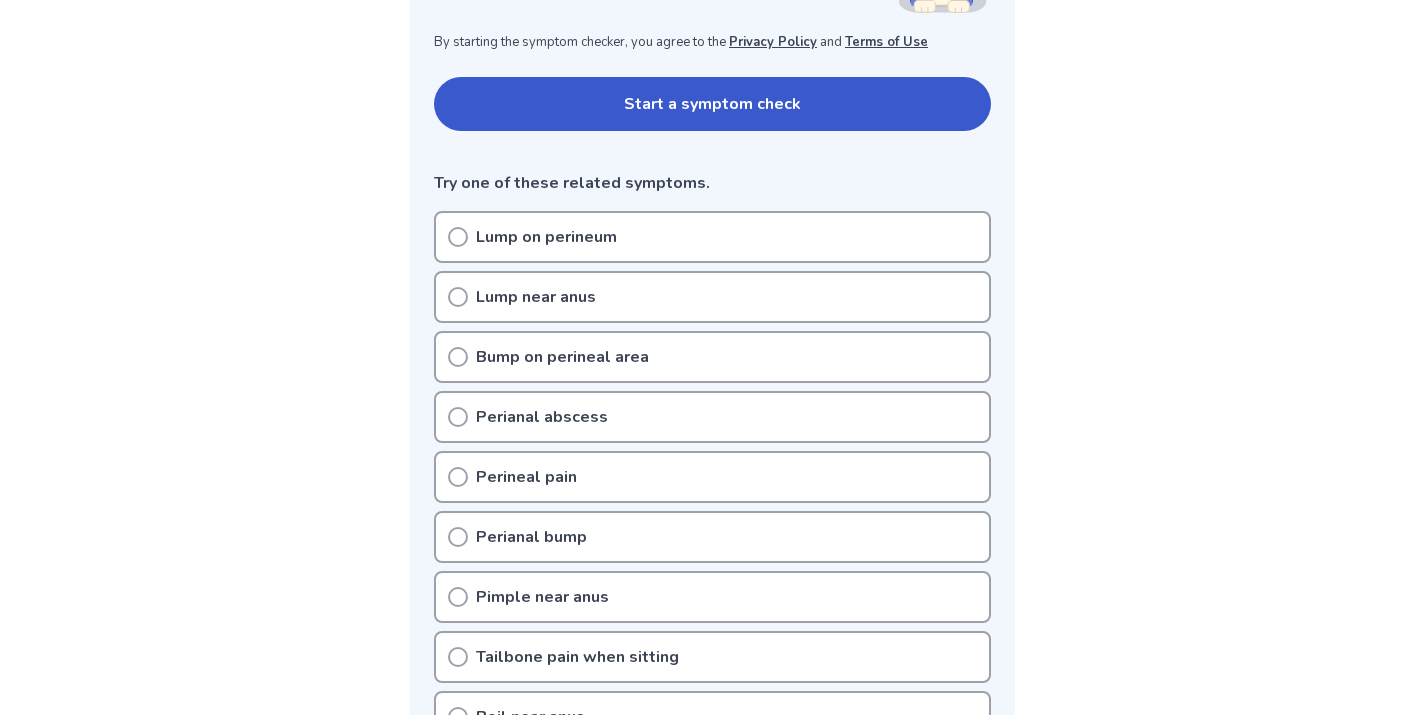 click on "Lump on perineum" at bounding box center [546, 237] 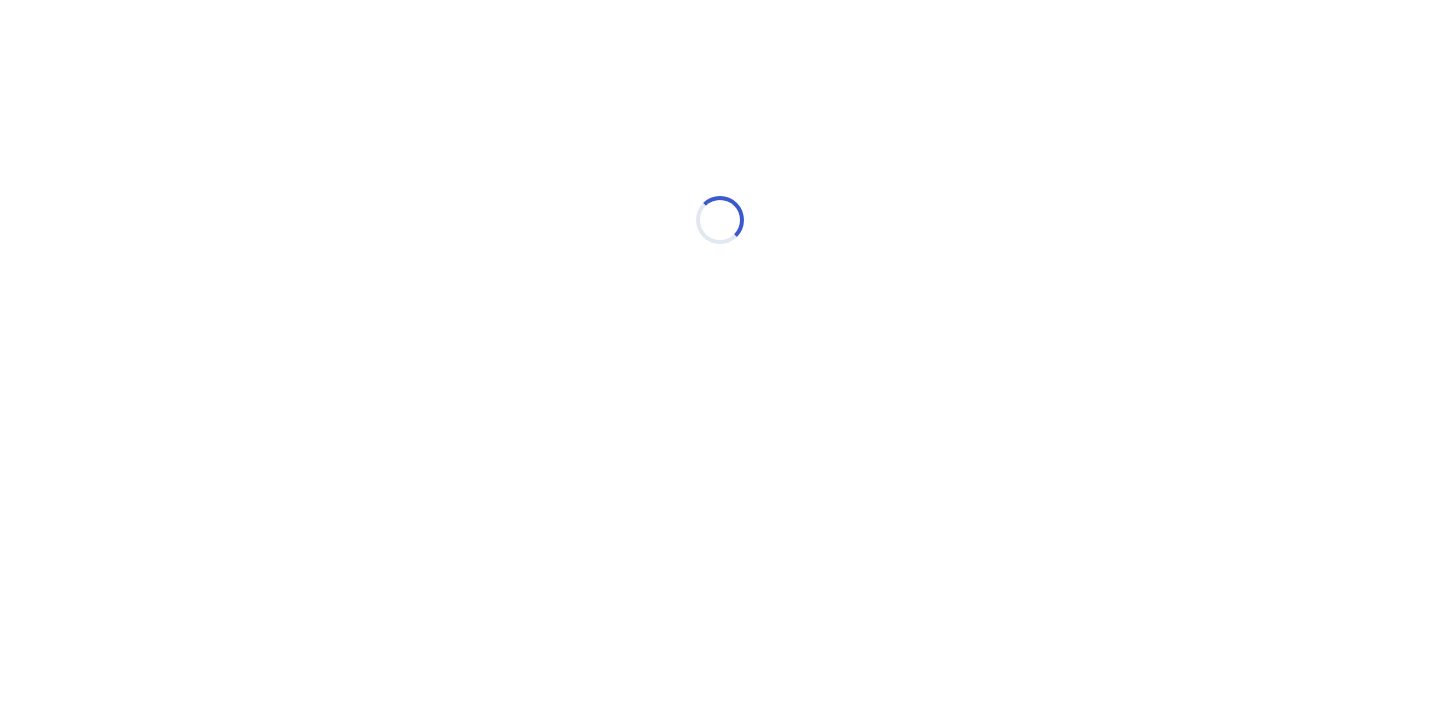scroll, scrollTop: 0, scrollLeft: 0, axis: both 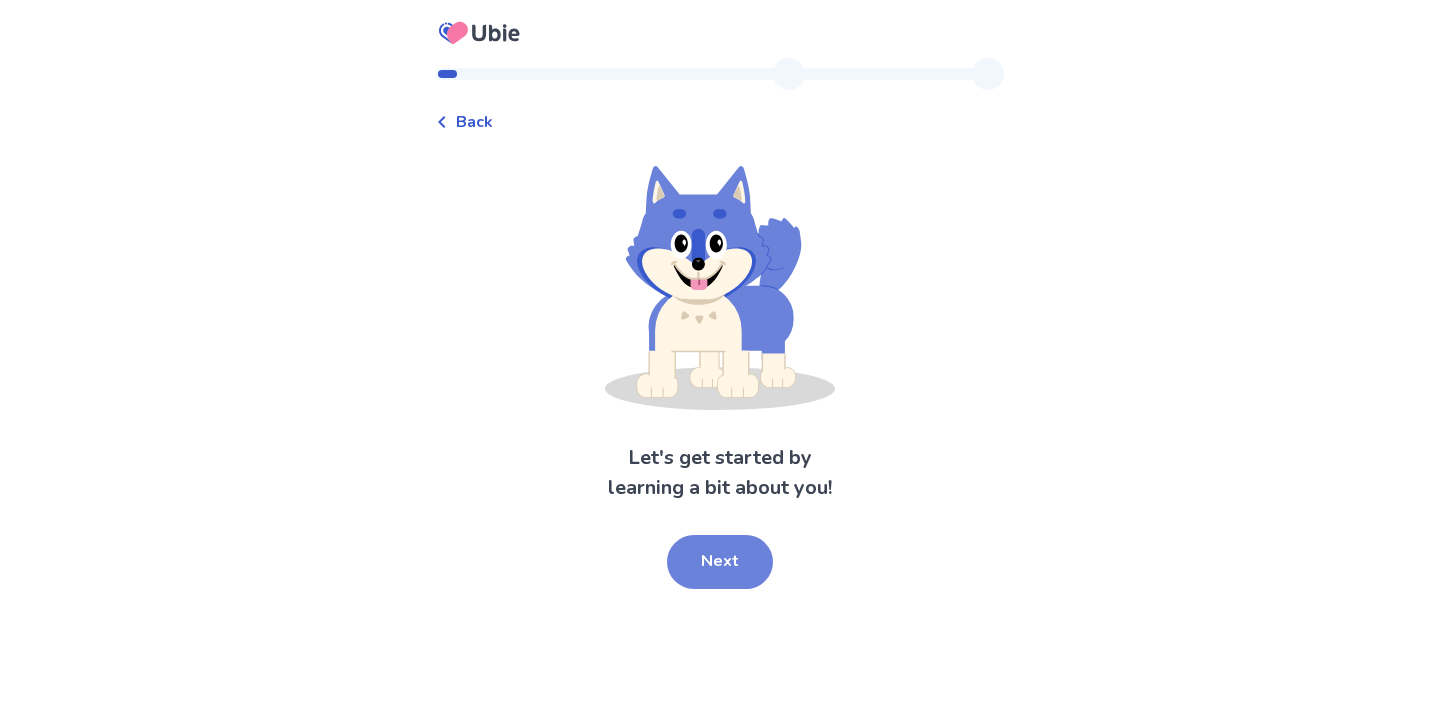 click on "Next" at bounding box center [720, 562] 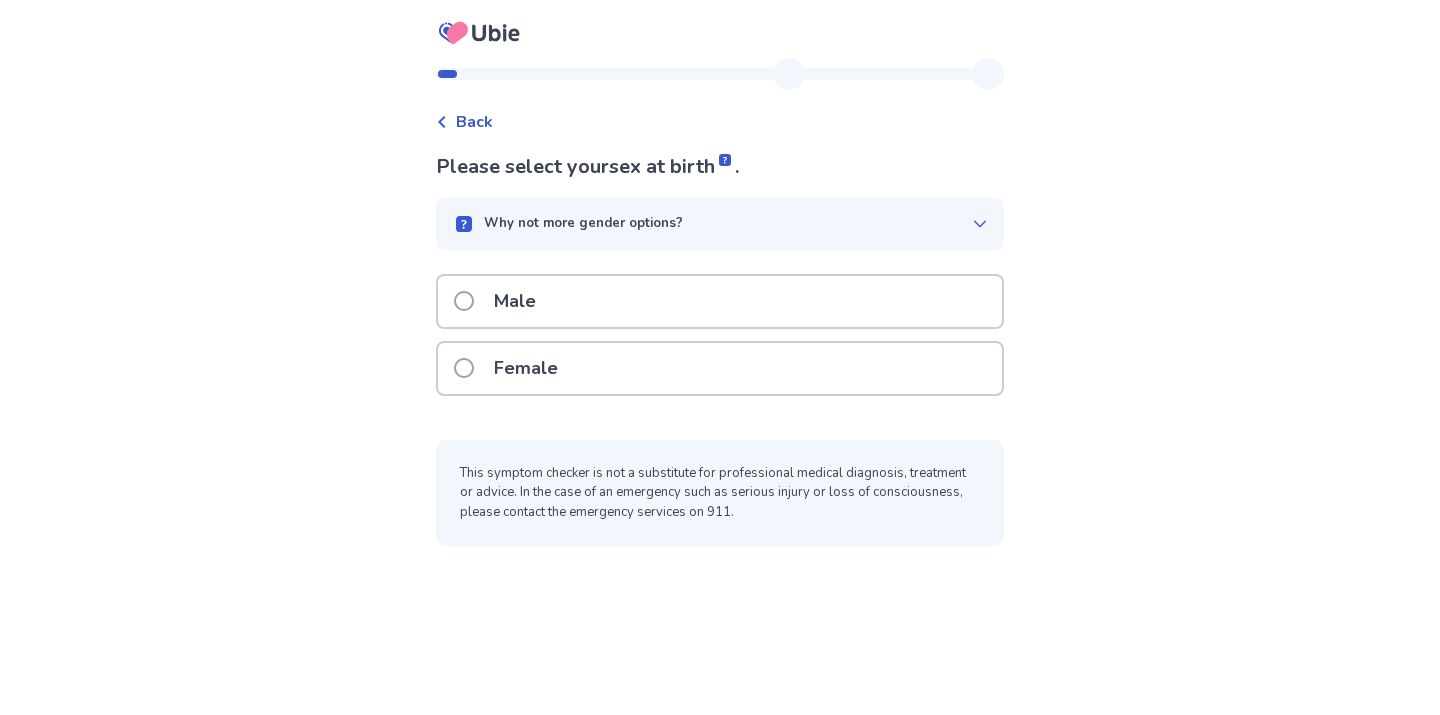 click on "Male" at bounding box center (515, 301) 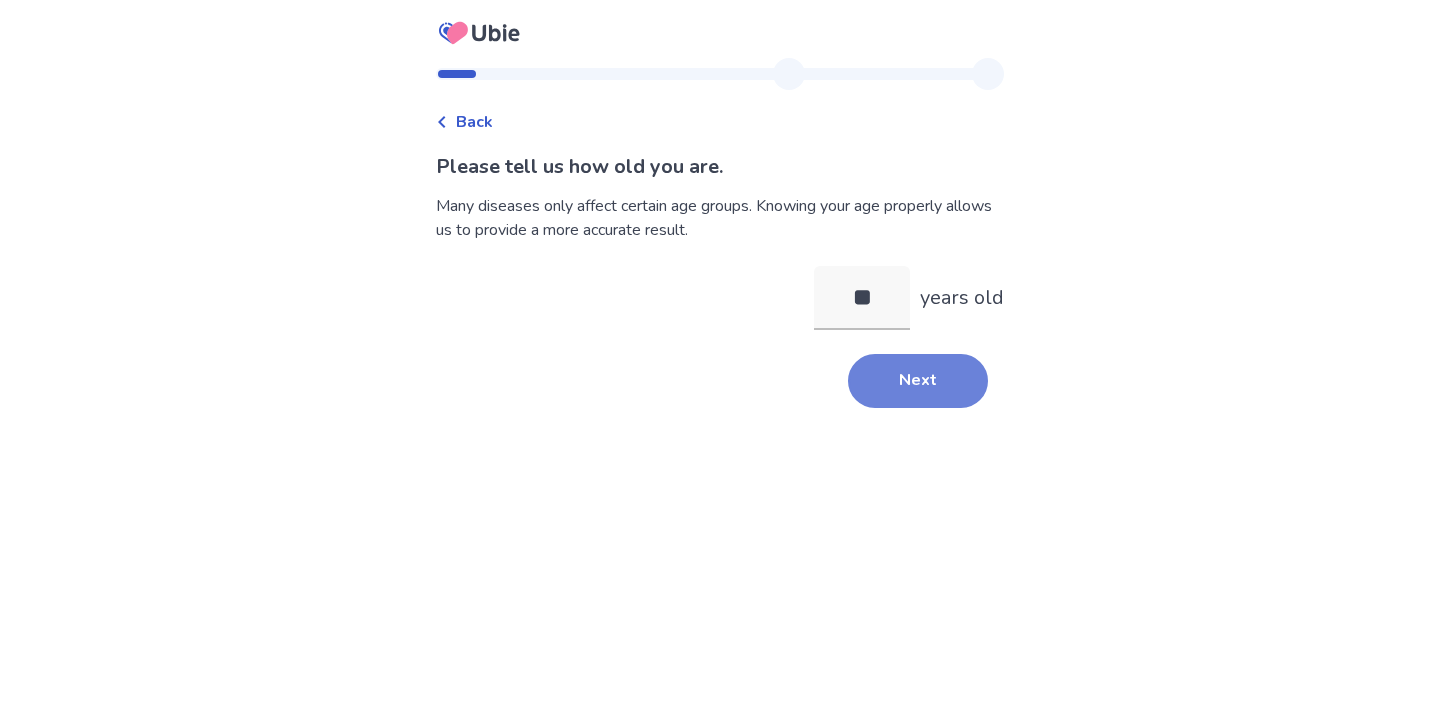 type on "**" 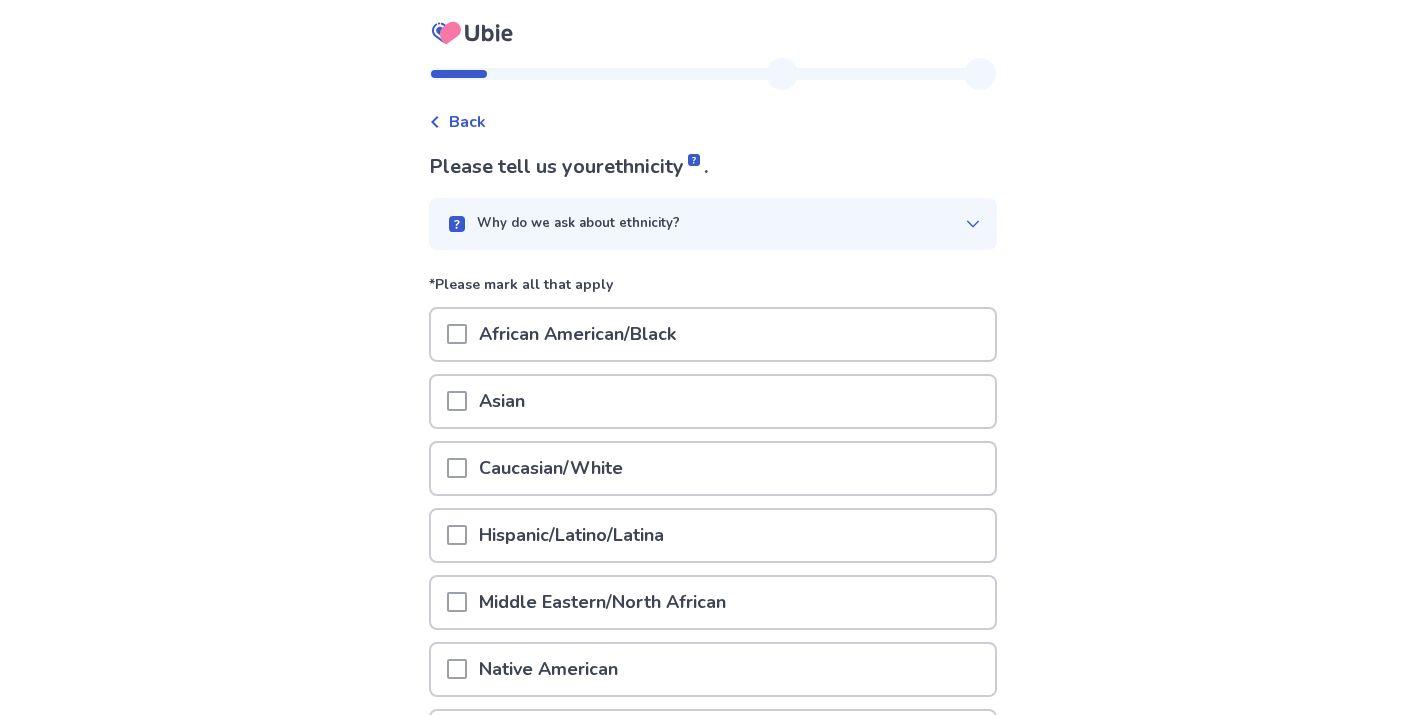 click at bounding box center (457, 468) 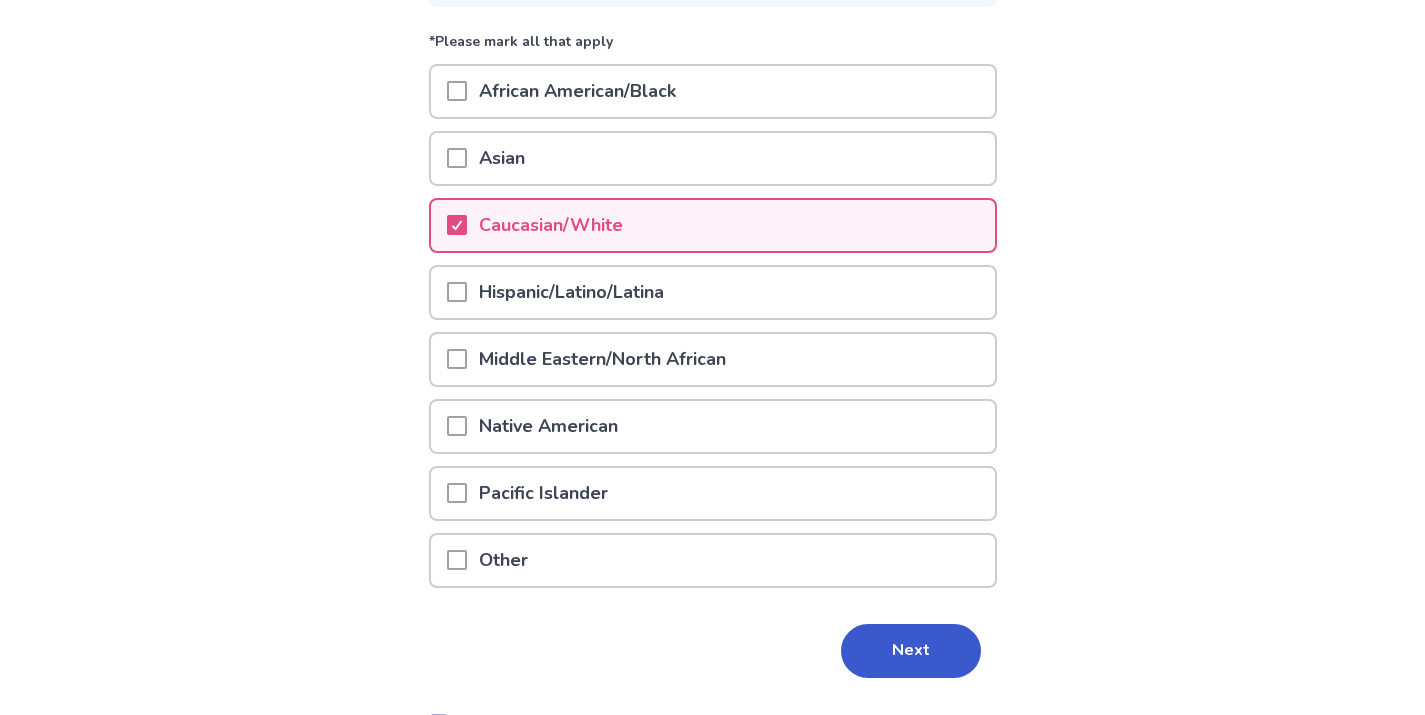 scroll, scrollTop: 248, scrollLeft: 0, axis: vertical 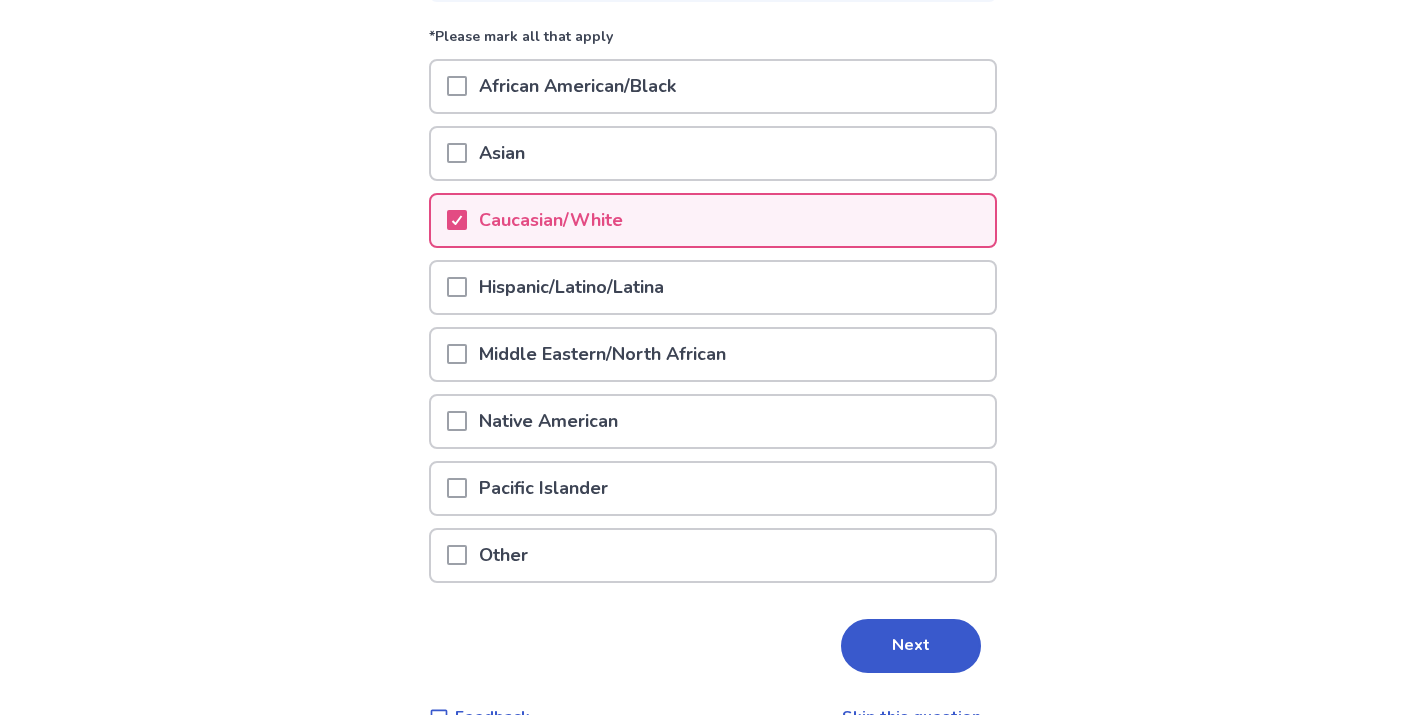 click at bounding box center (457, 354) 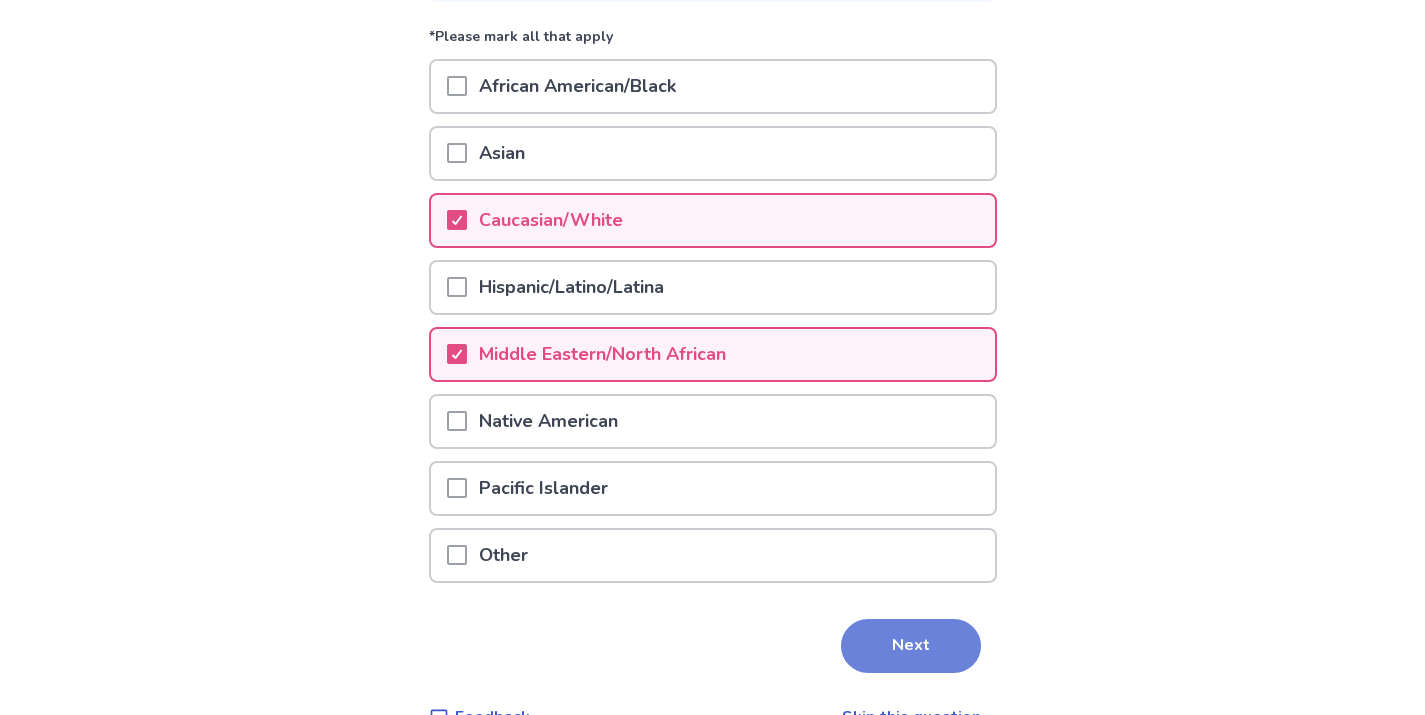 click on "Next" at bounding box center (911, 646) 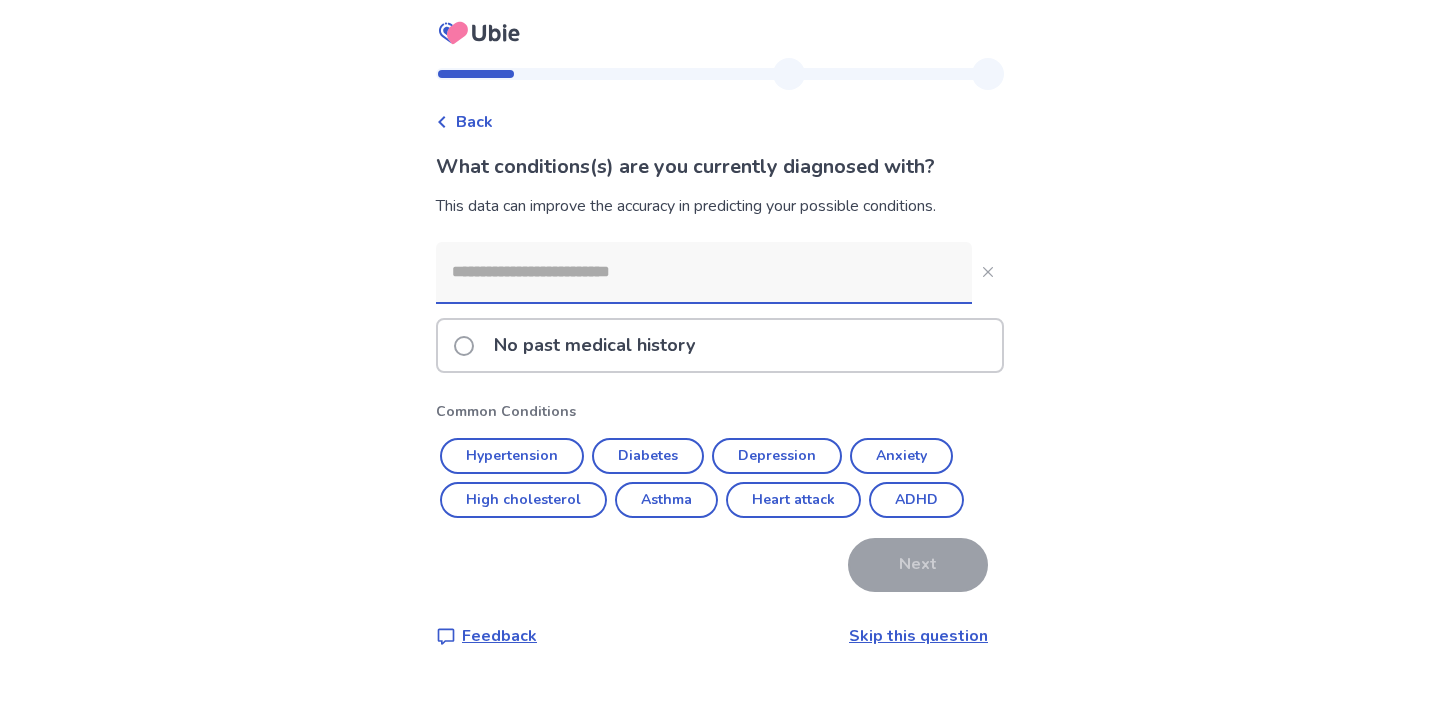 click at bounding box center (464, 346) 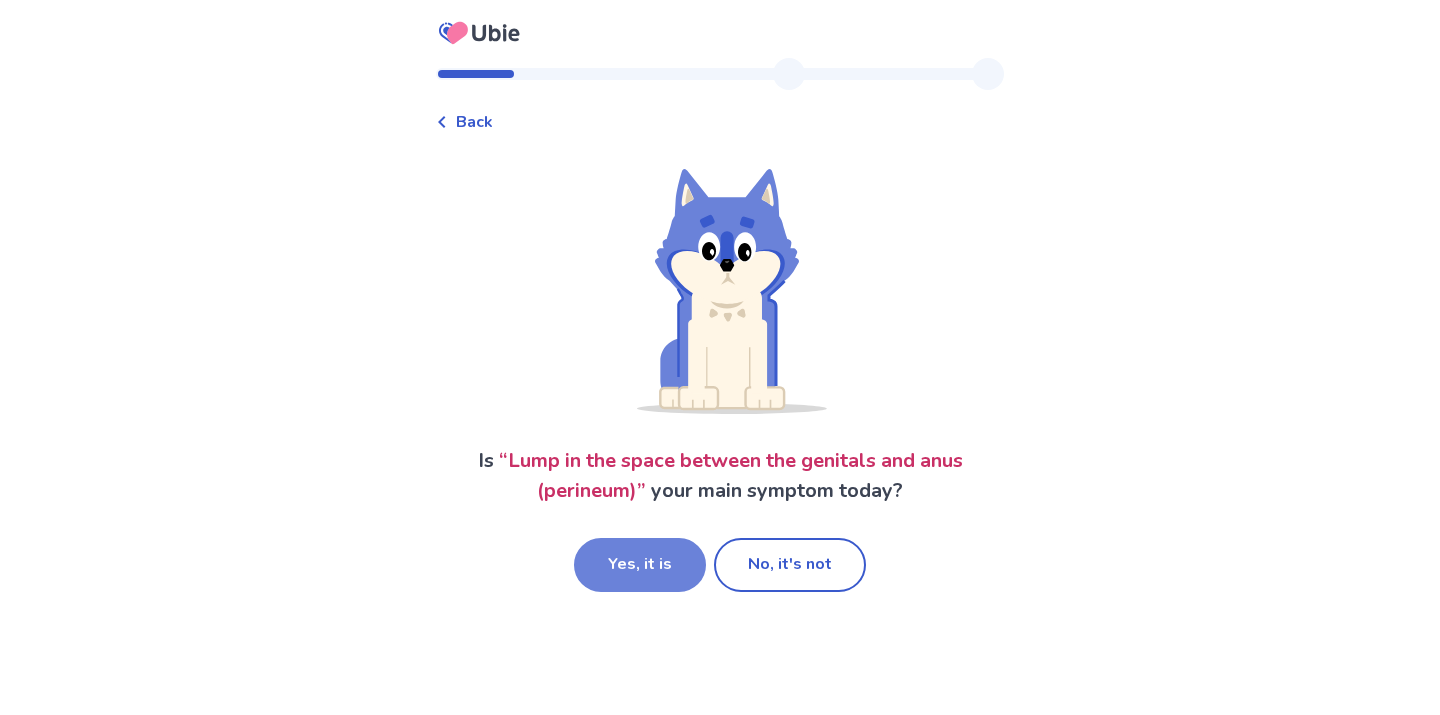 click on "Yes, it is" at bounding box center [640, 565] 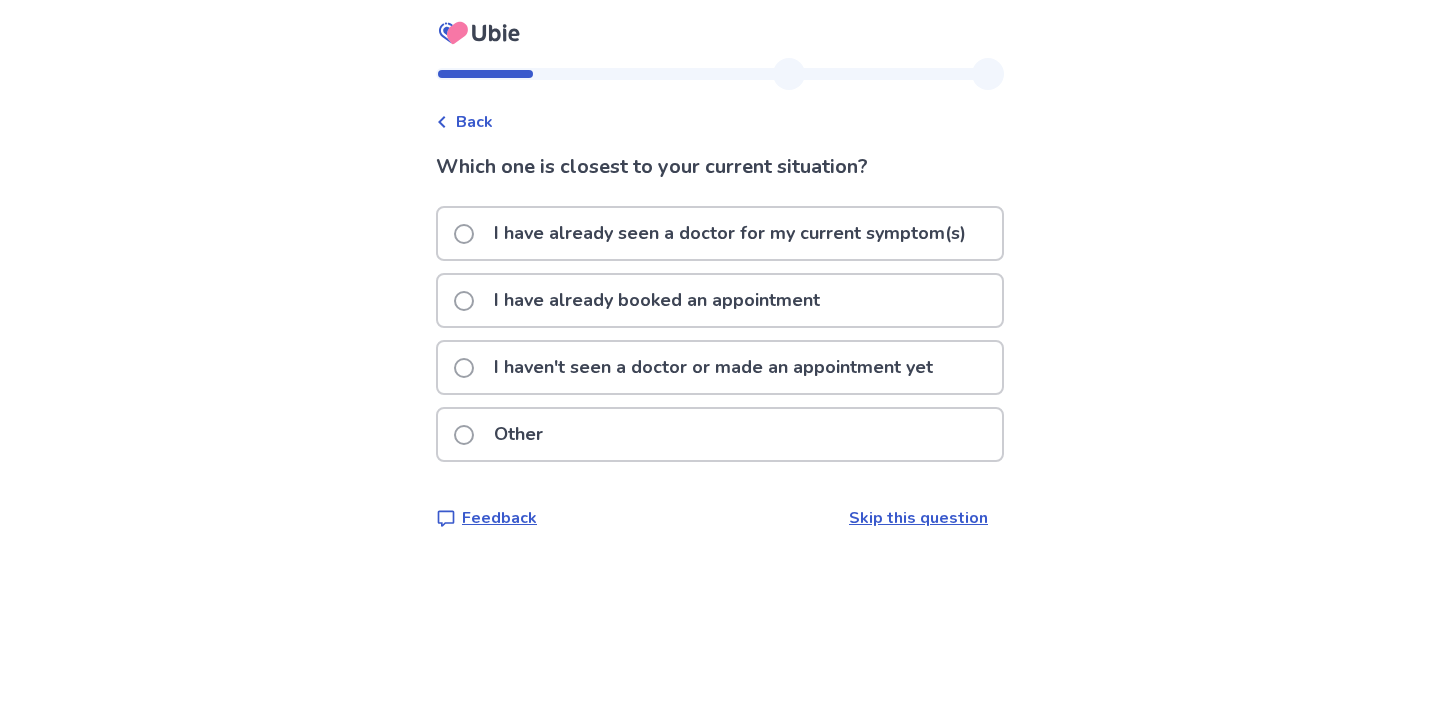 click on "Other" at bounding box center [518, 434] 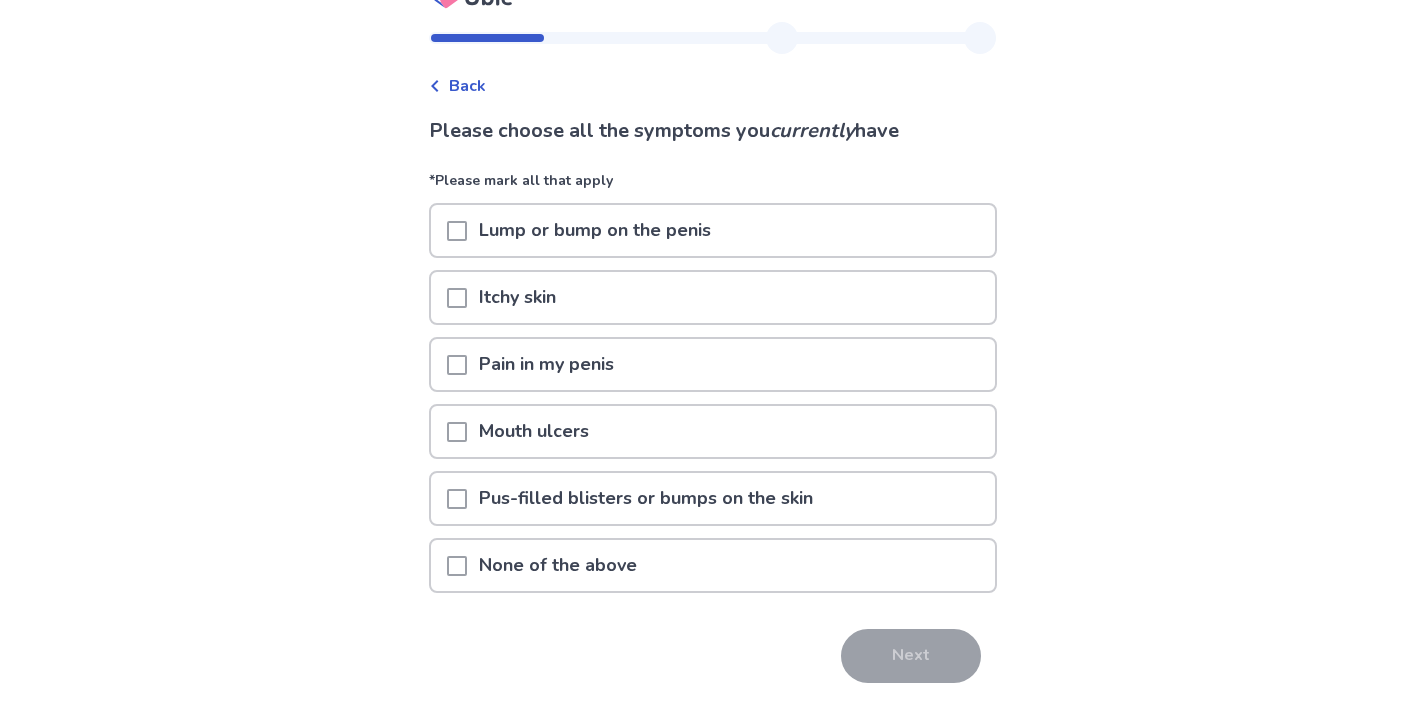 scroll, scrollTop: 37, scrollLeft: 0, axis: vertical 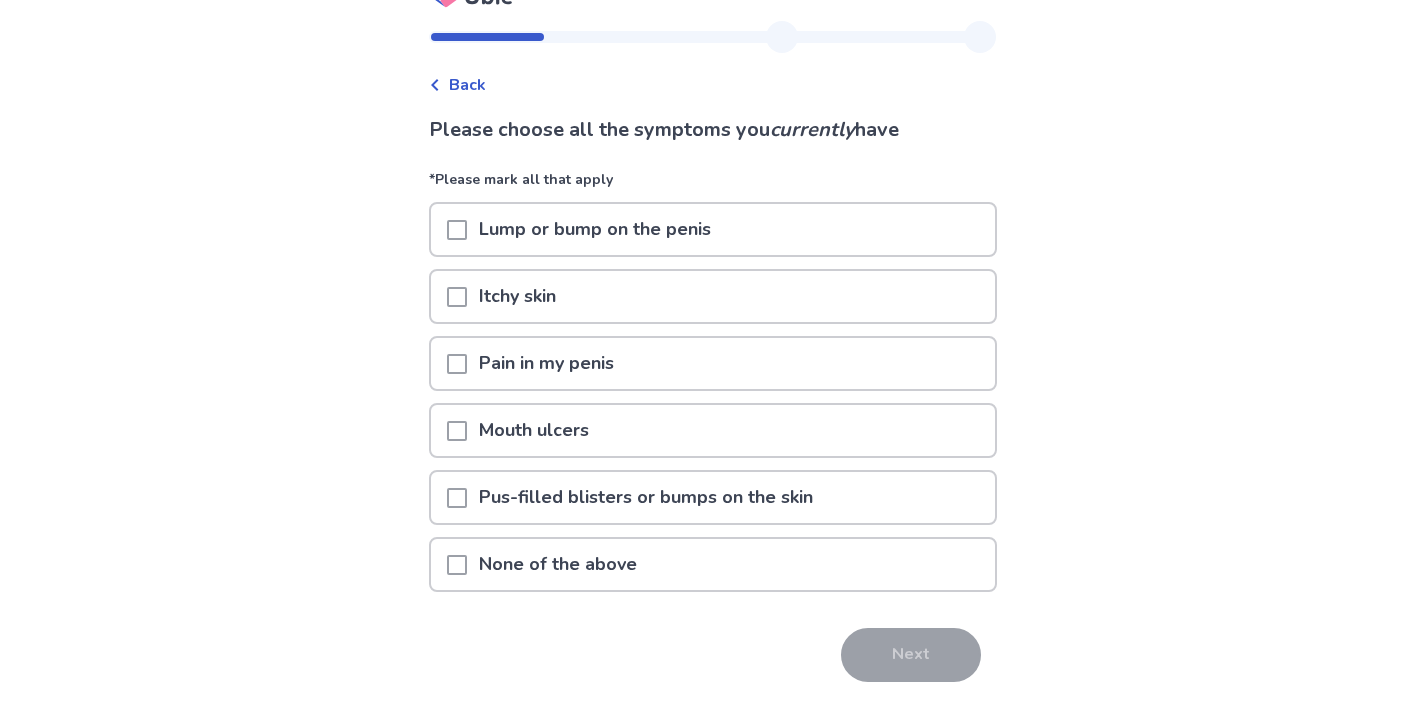 click at bounding box center [457, 565] 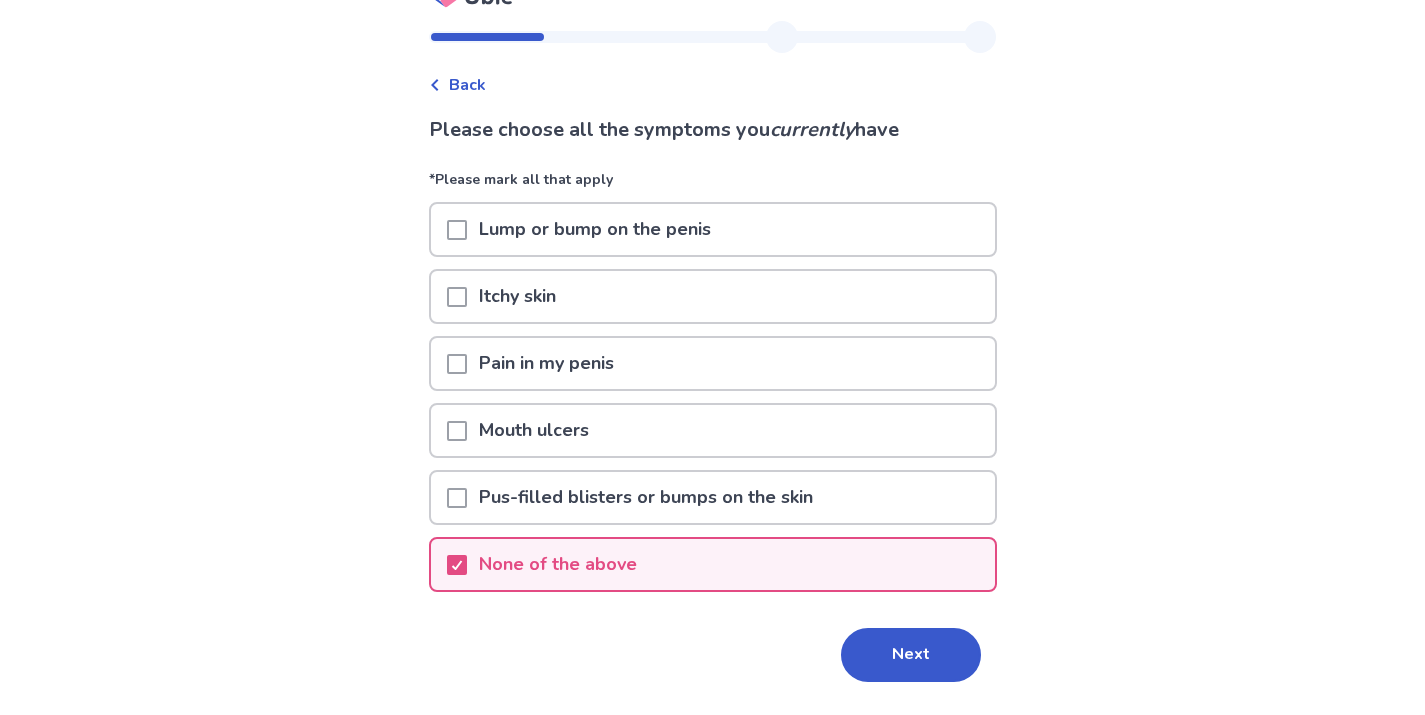 click on "Please choose all the symptoms you  currently  have *Please mark all that apply Lump or bump on the penis Itchy skin Pain in my penis Mouth ulcers Pus-filled blisters or bumps on the skin None of the above Next Feedback Skip this question" at bounding box center (713, 426) 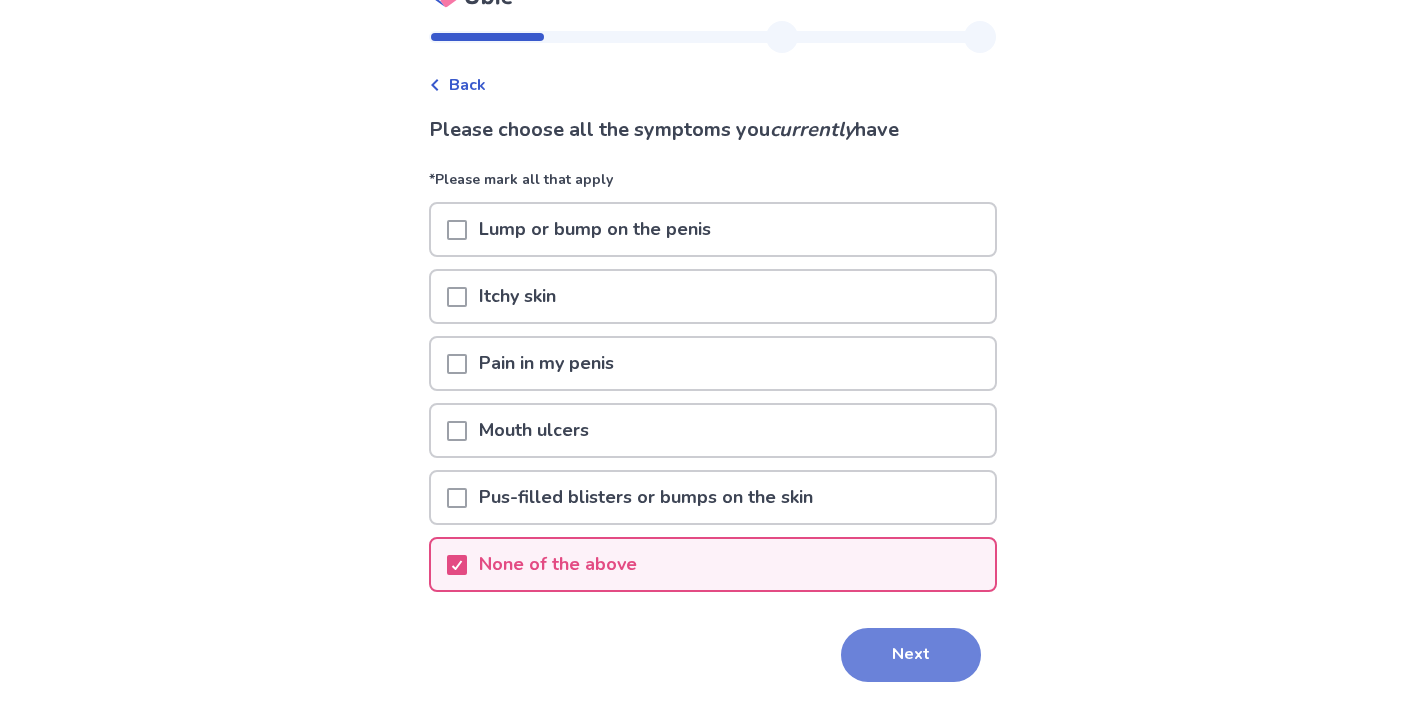 click on "Next" at bounding box center (911, 655) 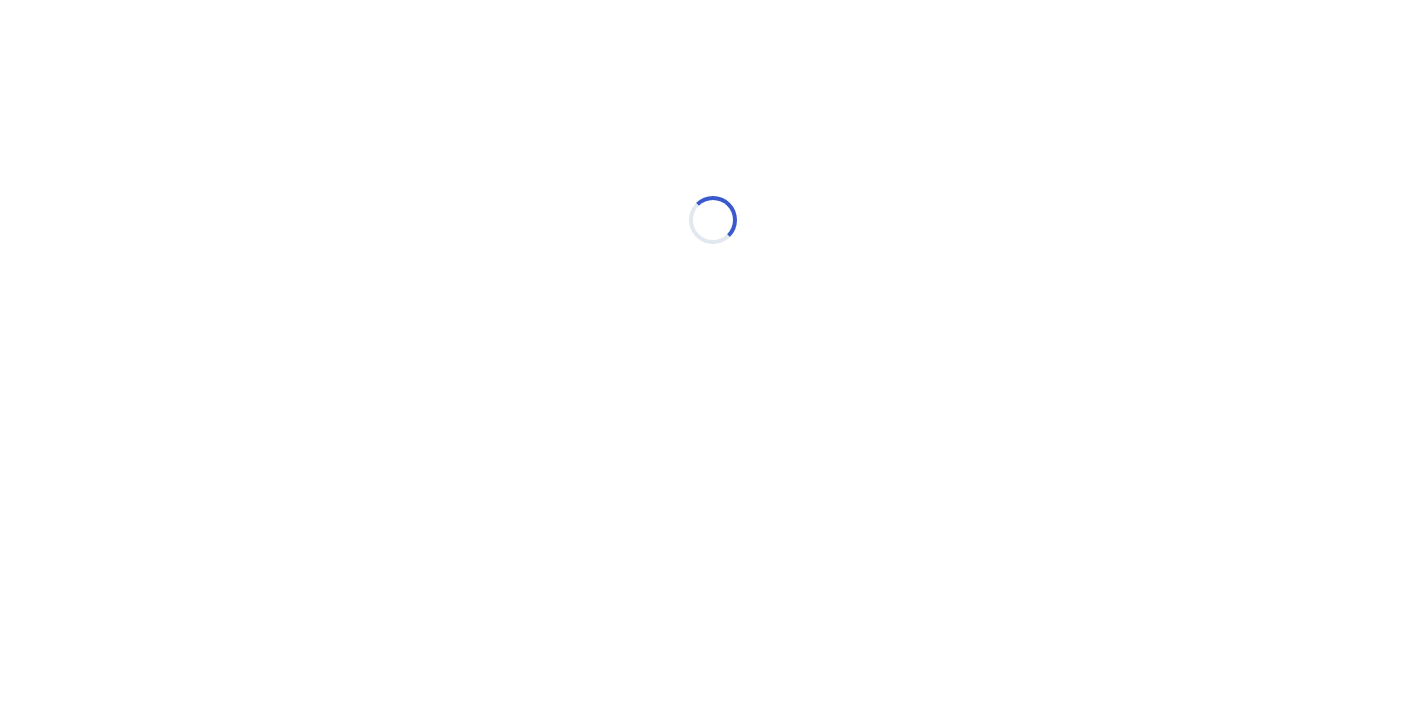 scroll, scrollTop: 0, scrollLeft: 0, axis: both 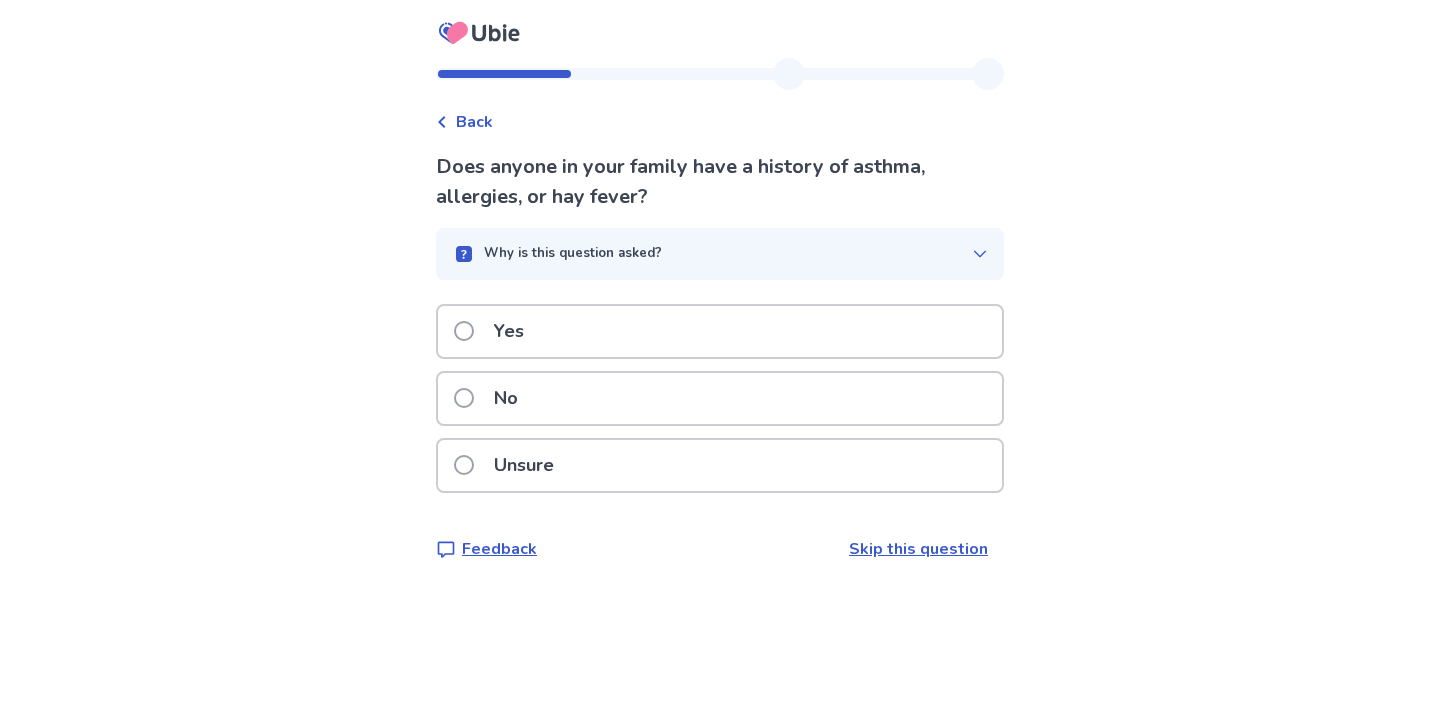 click on "No" at bounding box center [506, 398] 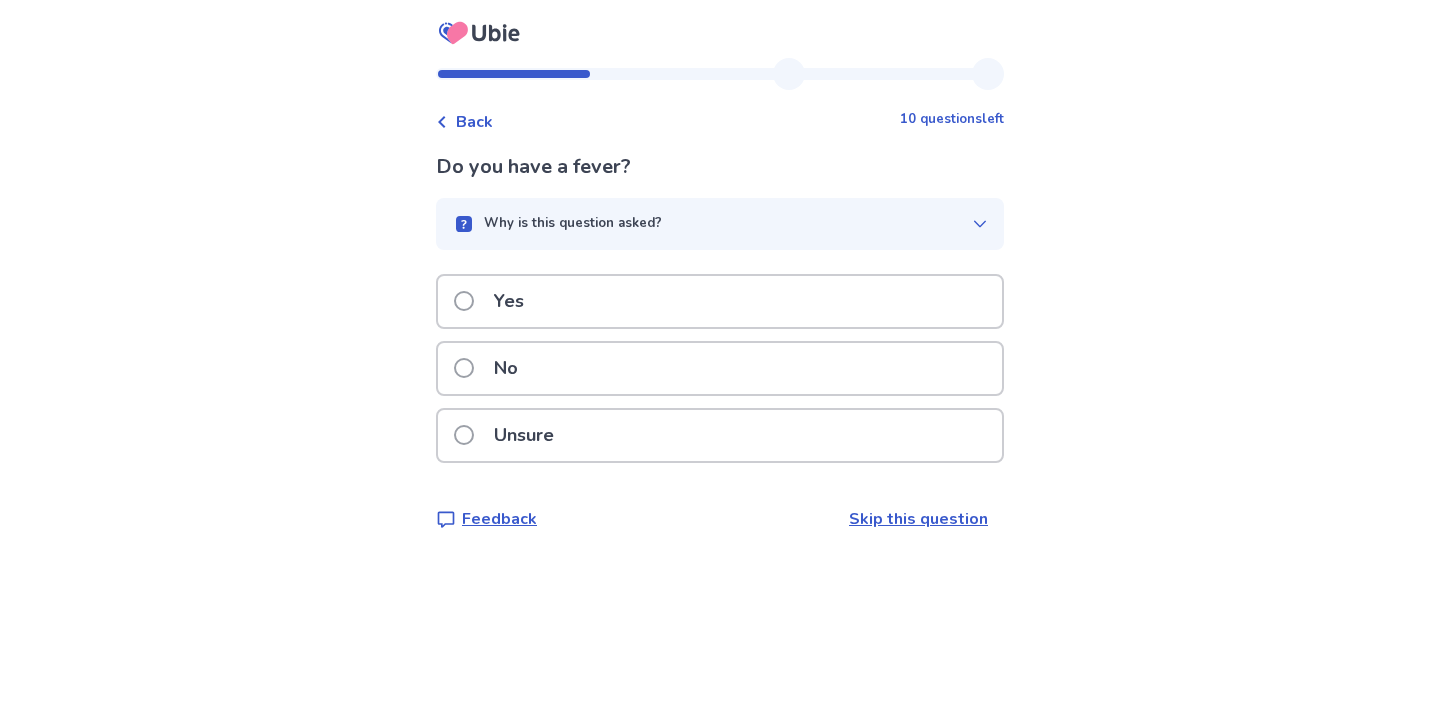click on "No" at bounding box center [506, 368] 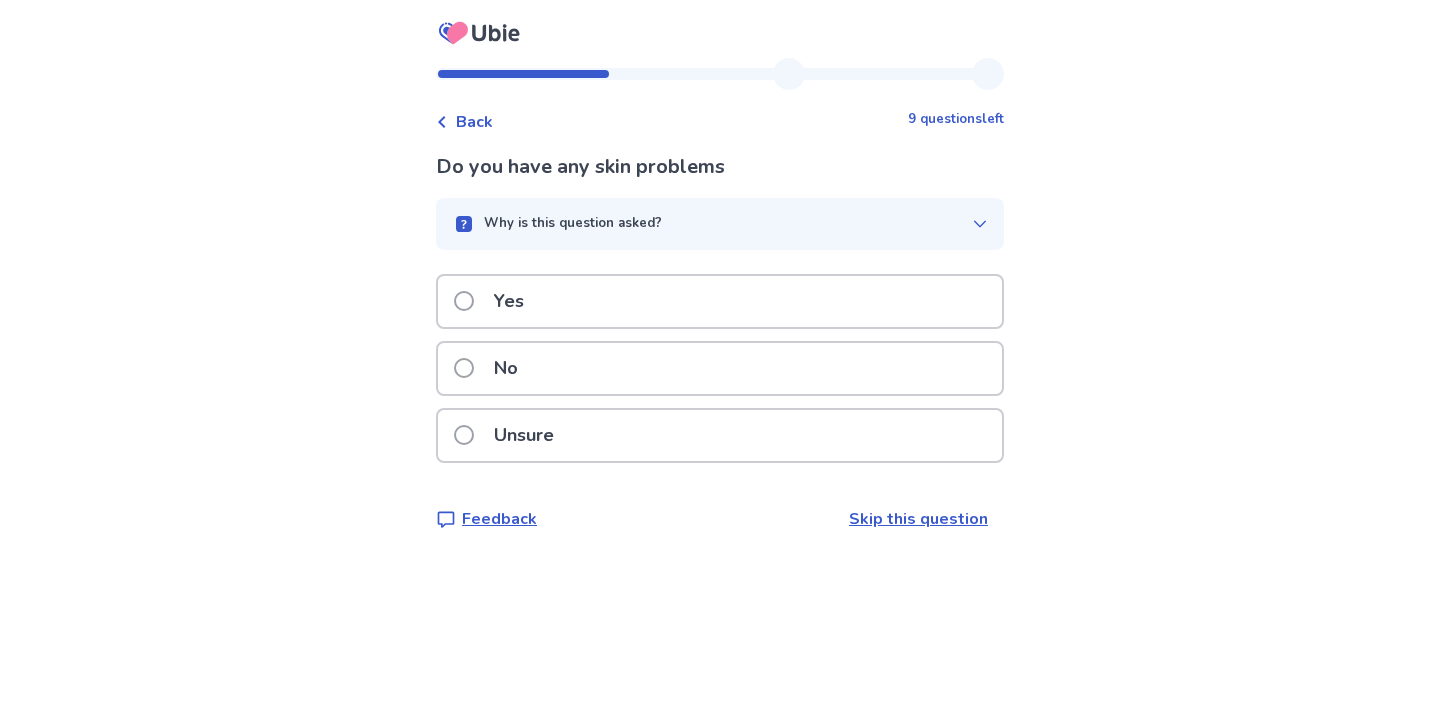click on "No" at bounding box center (506, 368) 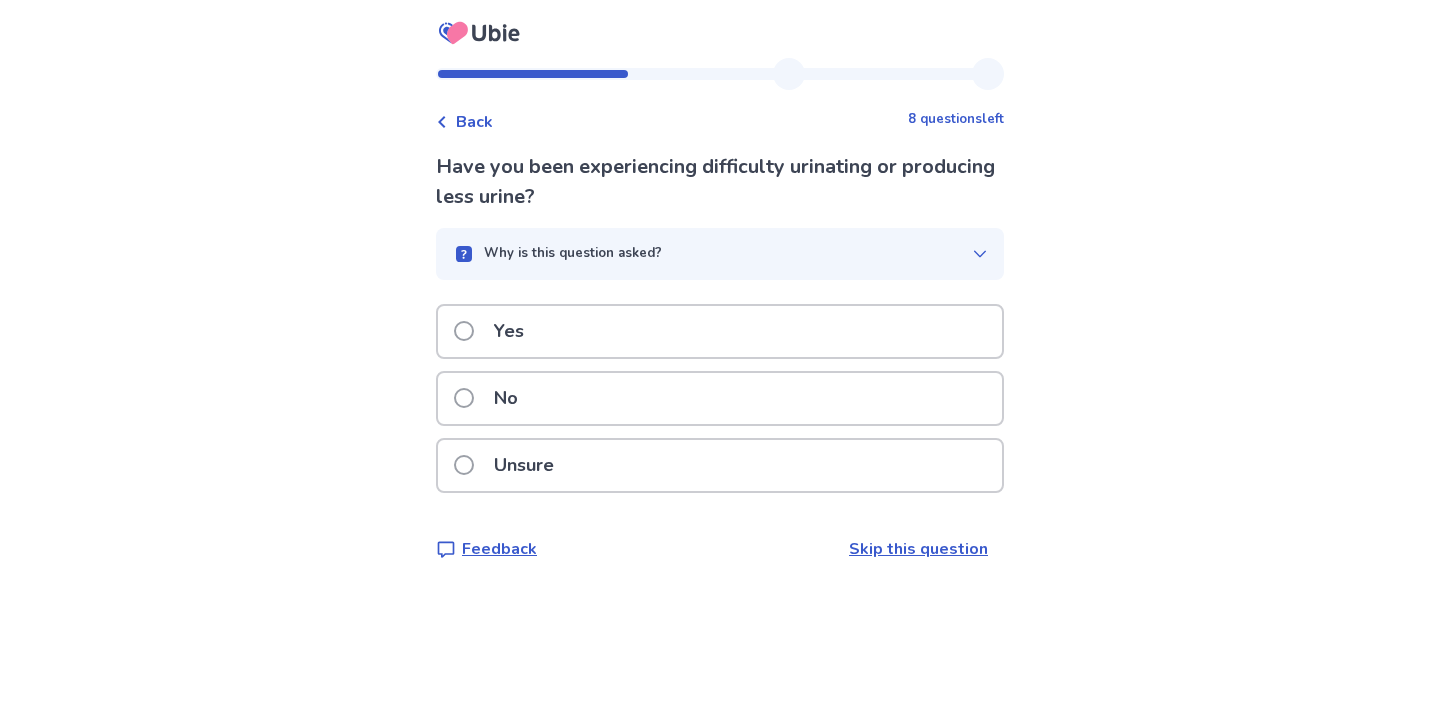 click on "Yes" at bounding box center [720, 337] 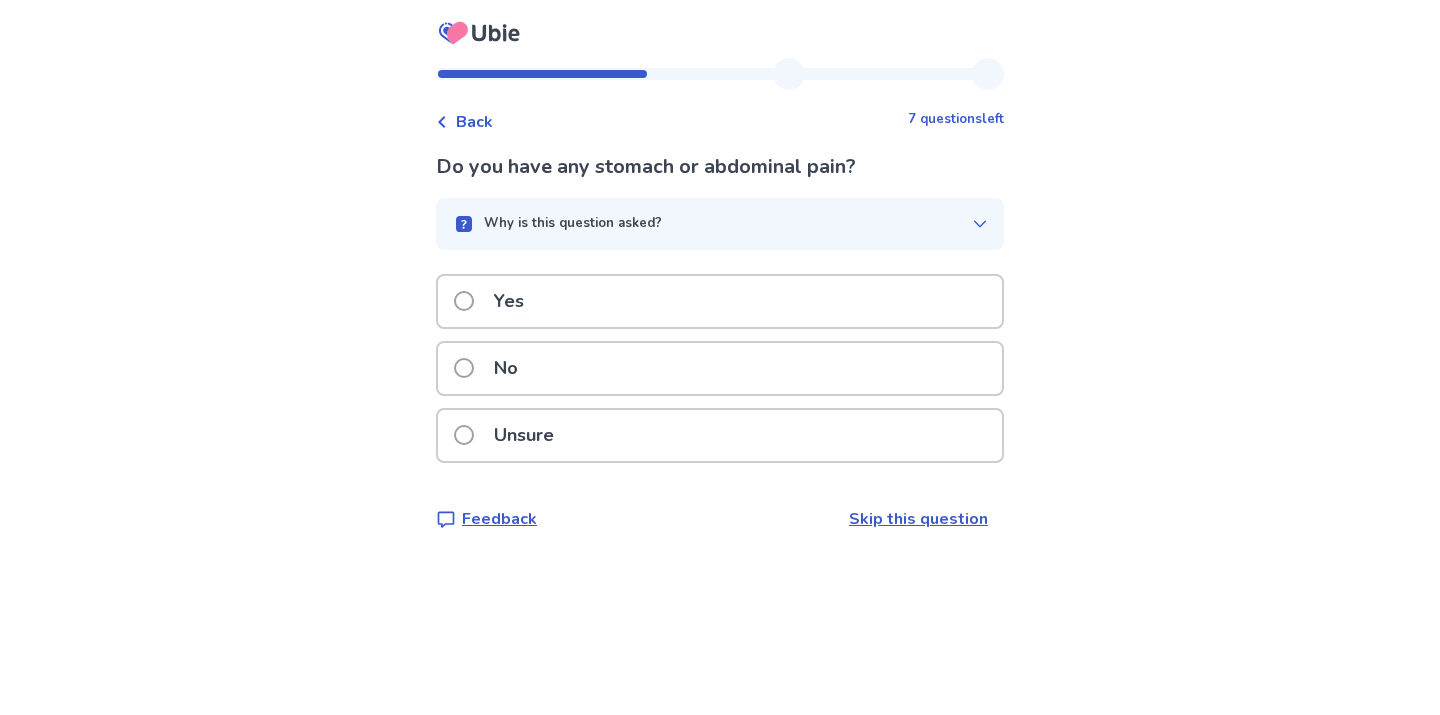 drag, startPoint x: 515, startPoint y: 397, endPoint x: 322, endPoint y: 332, distance: 203.65166 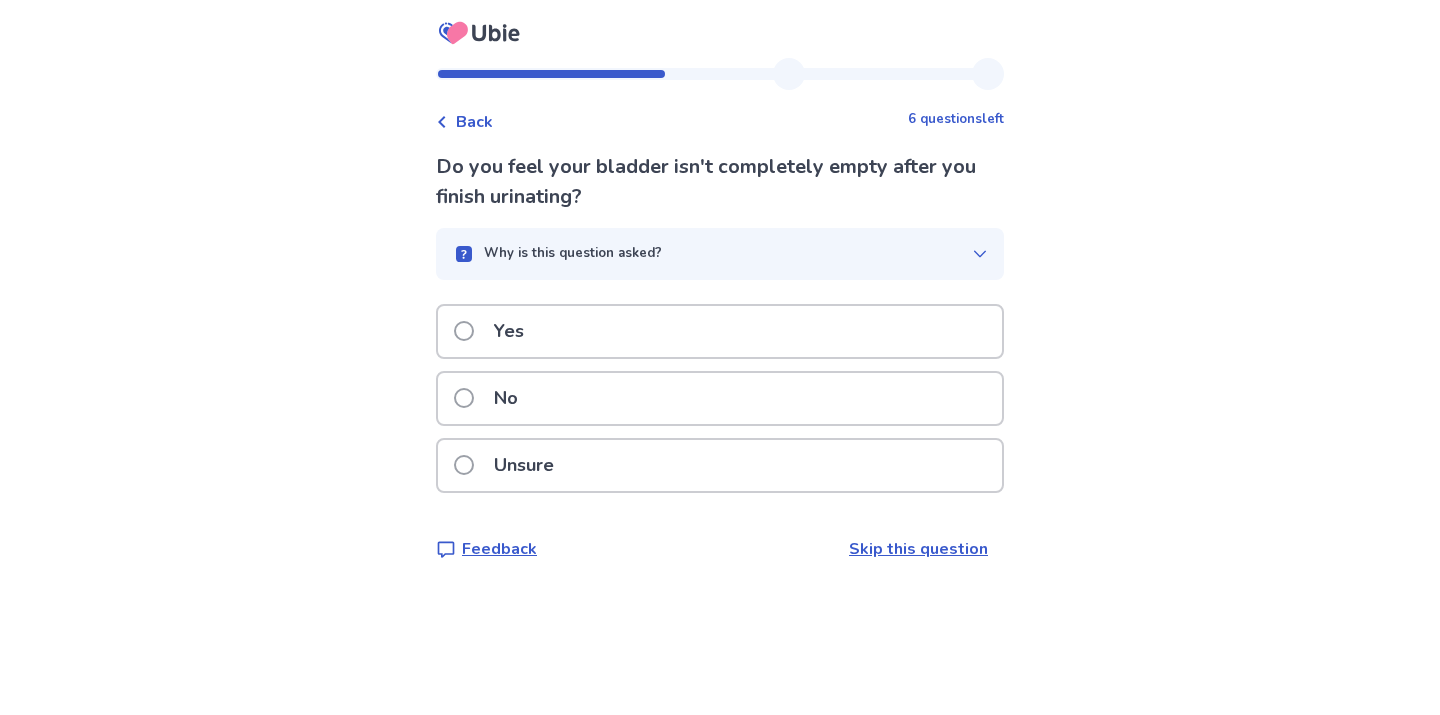 drag, startPoint x: 519, startPoint y: 348, endPoint x: 349, endPoint y: 402, distance: 178.3704 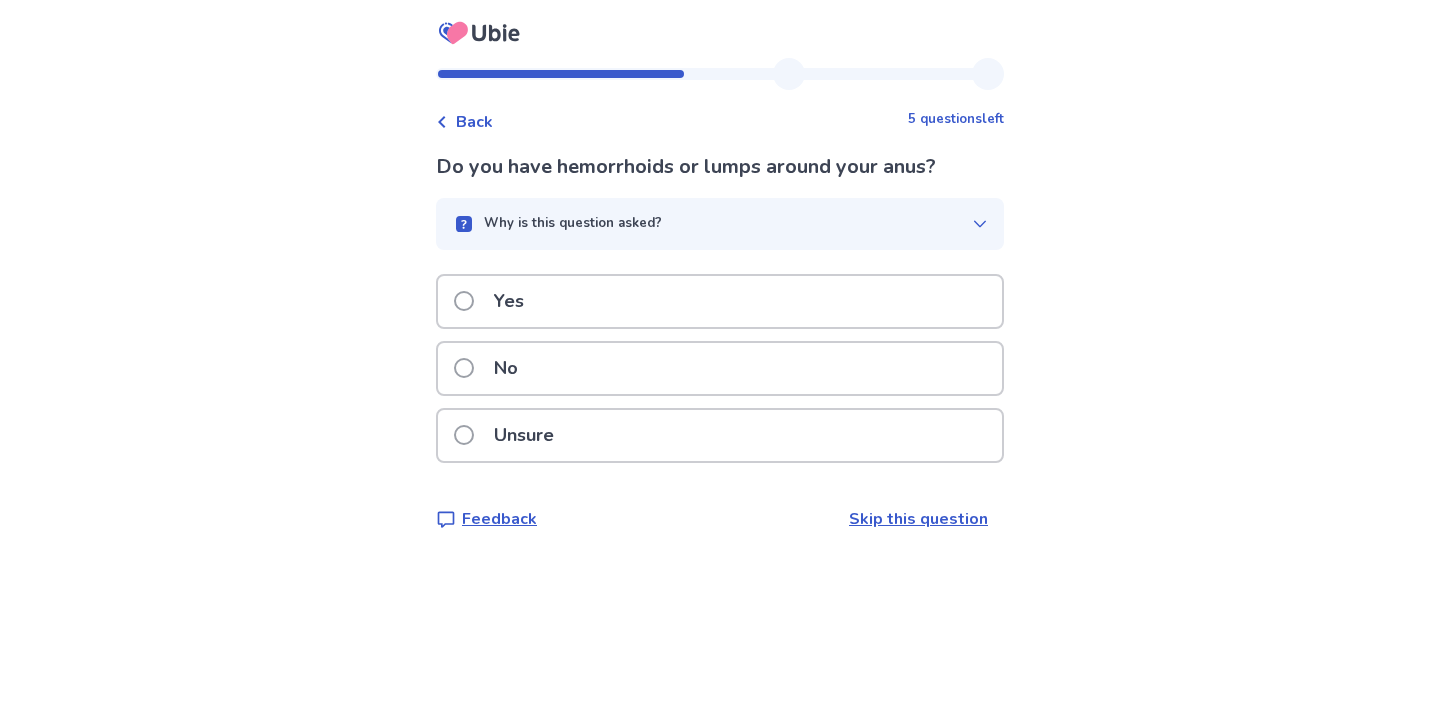 click on "Unsure" at bounding box center [524, 435] 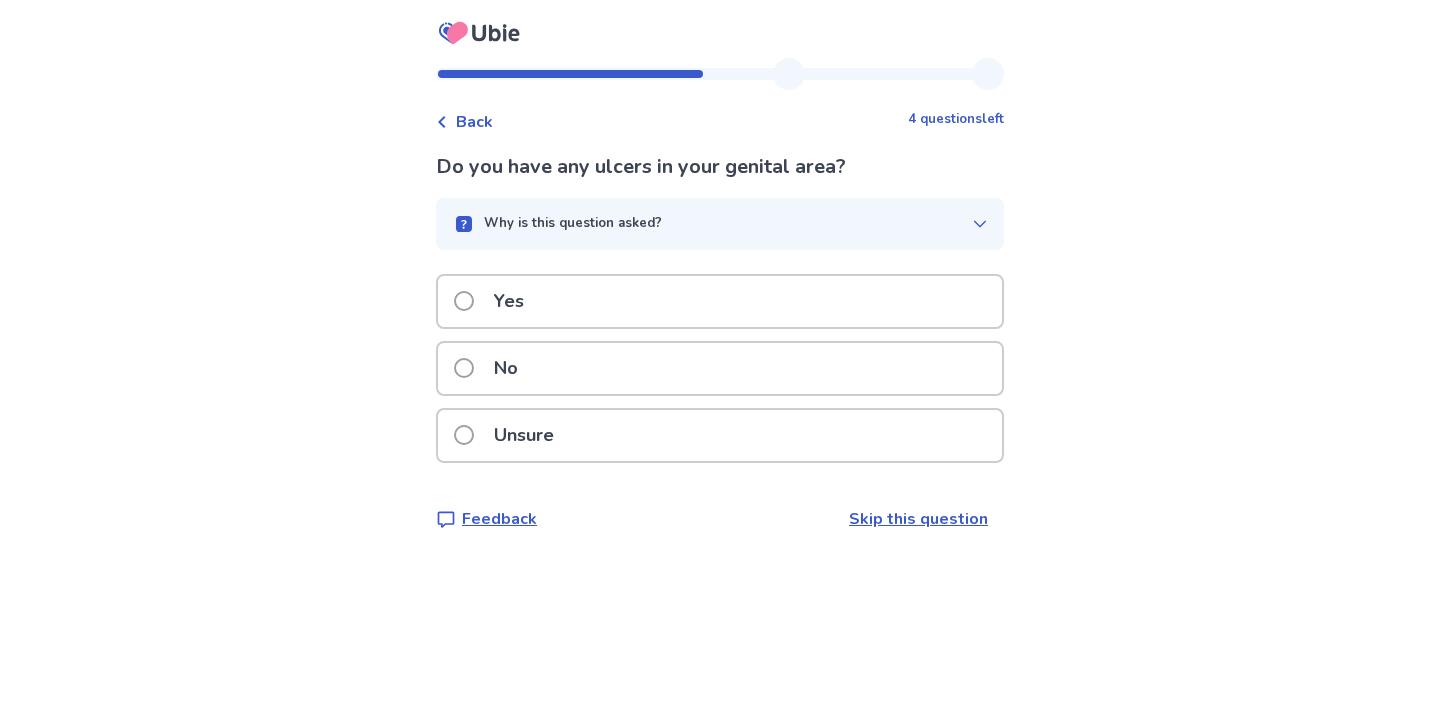click on "No" at bounding box center [506, 368] 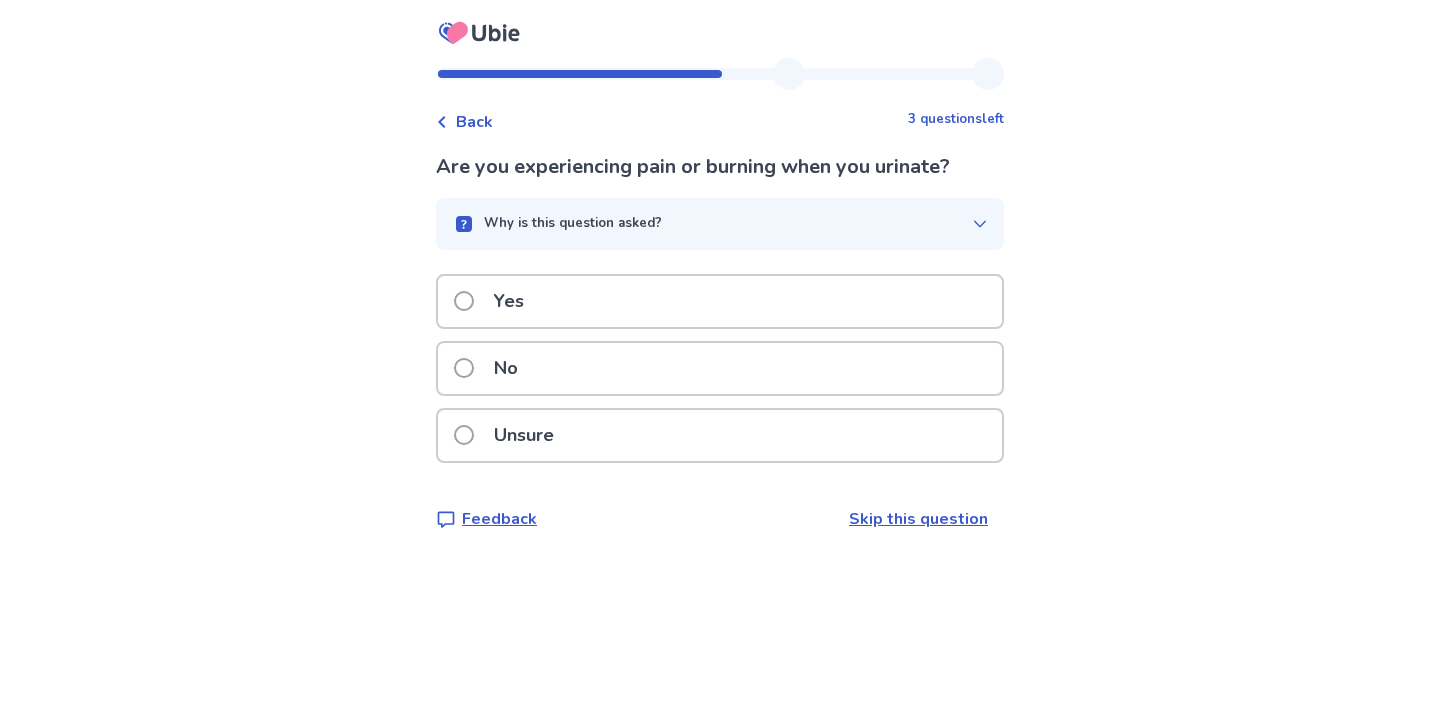click on "No" at bounding box center [506, 368] 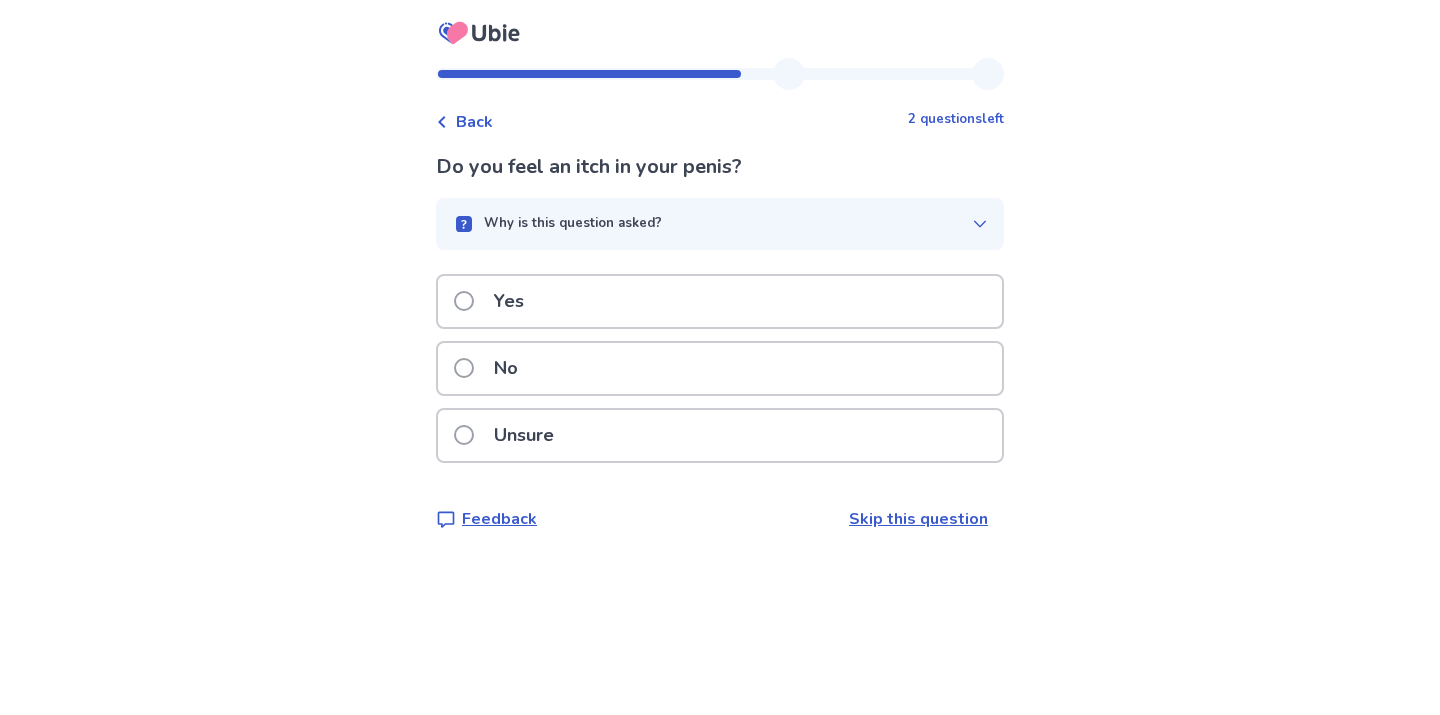 click on "No" at bounding box center (506, 368) 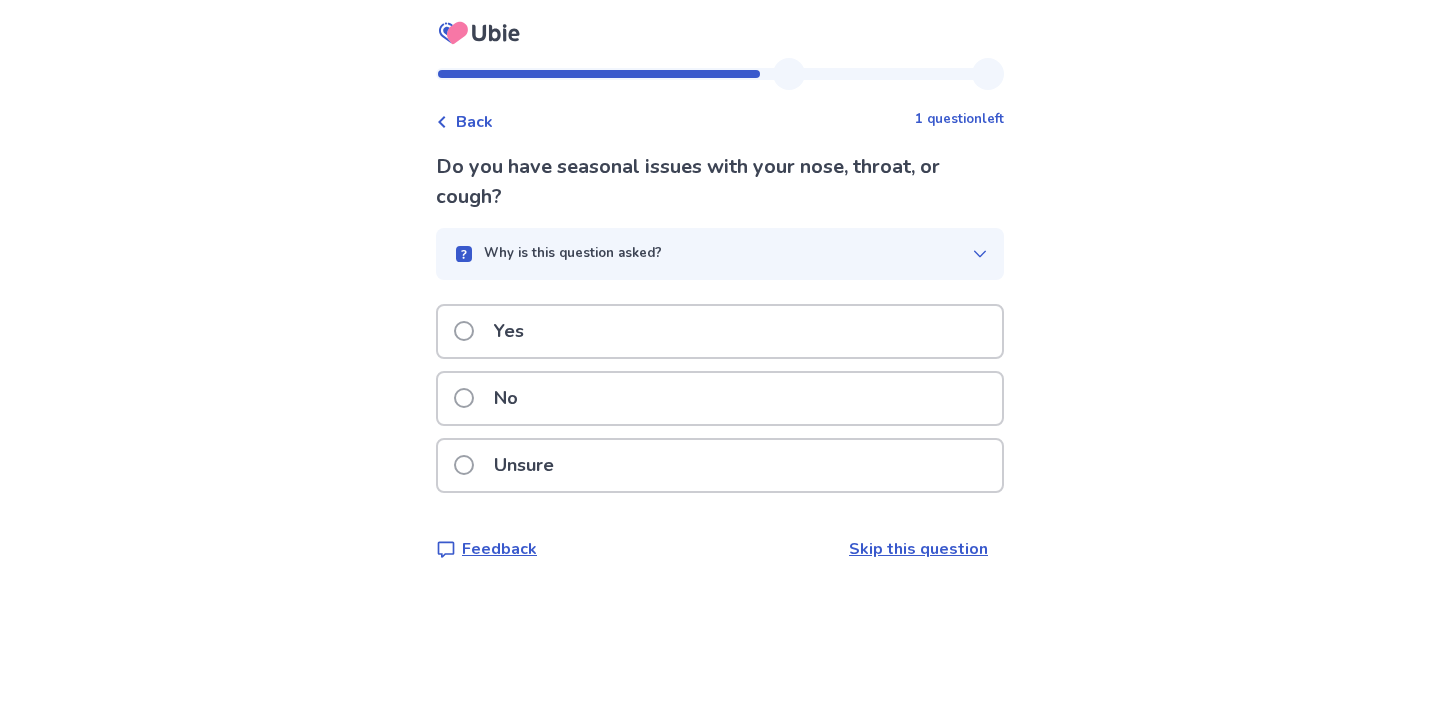 click on "Why is this question asked?" at bounding box center (720, 254) 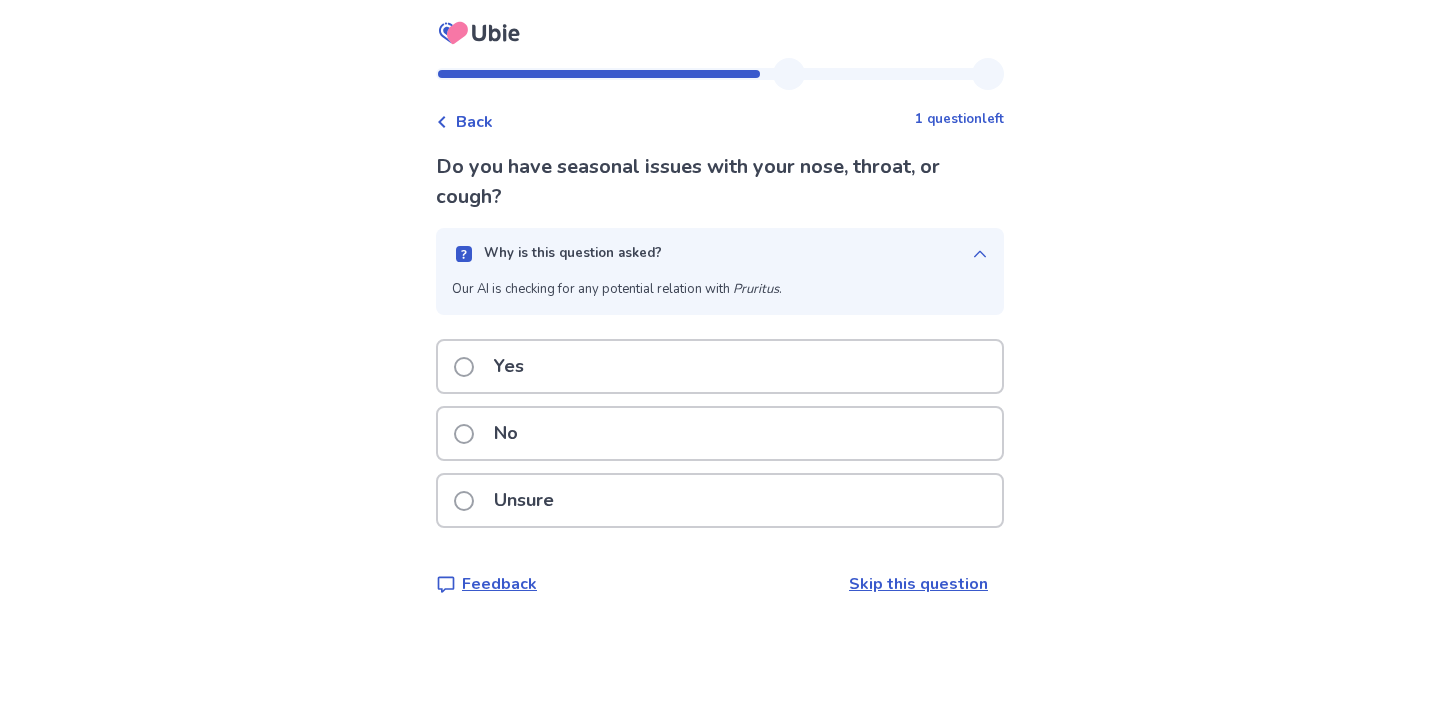 click on "Yes" at bounding box center [509, 366] 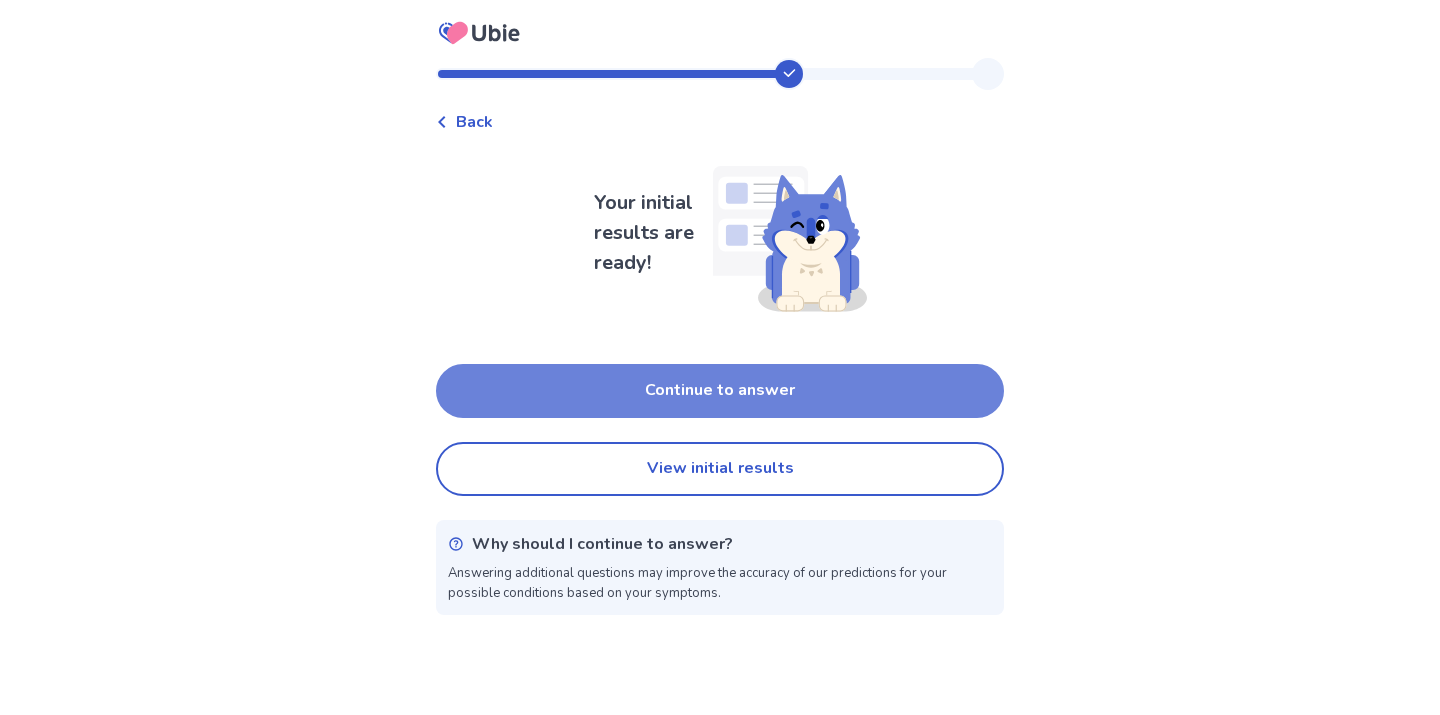 click on "Continue to answer" at bounding box center (720, 391) 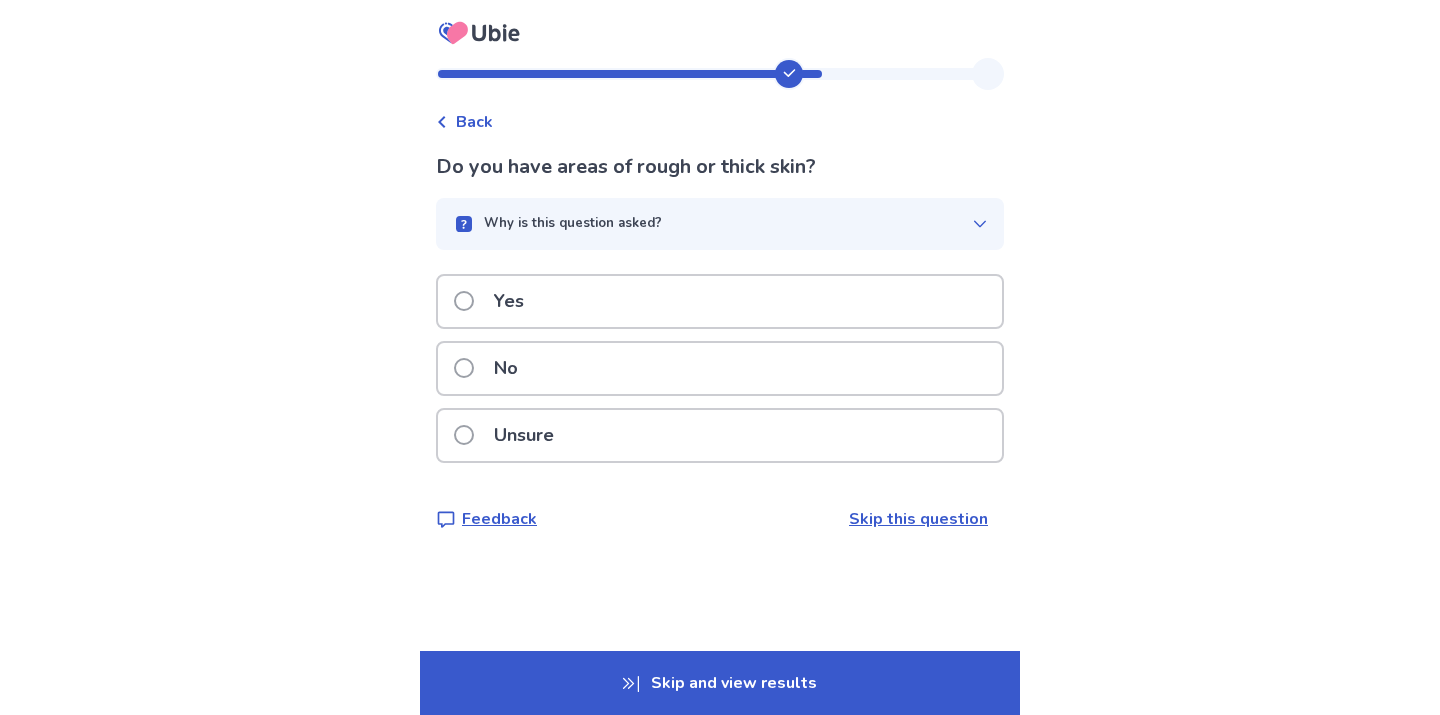 click on "Unsure" at bounding box center (524, 435) 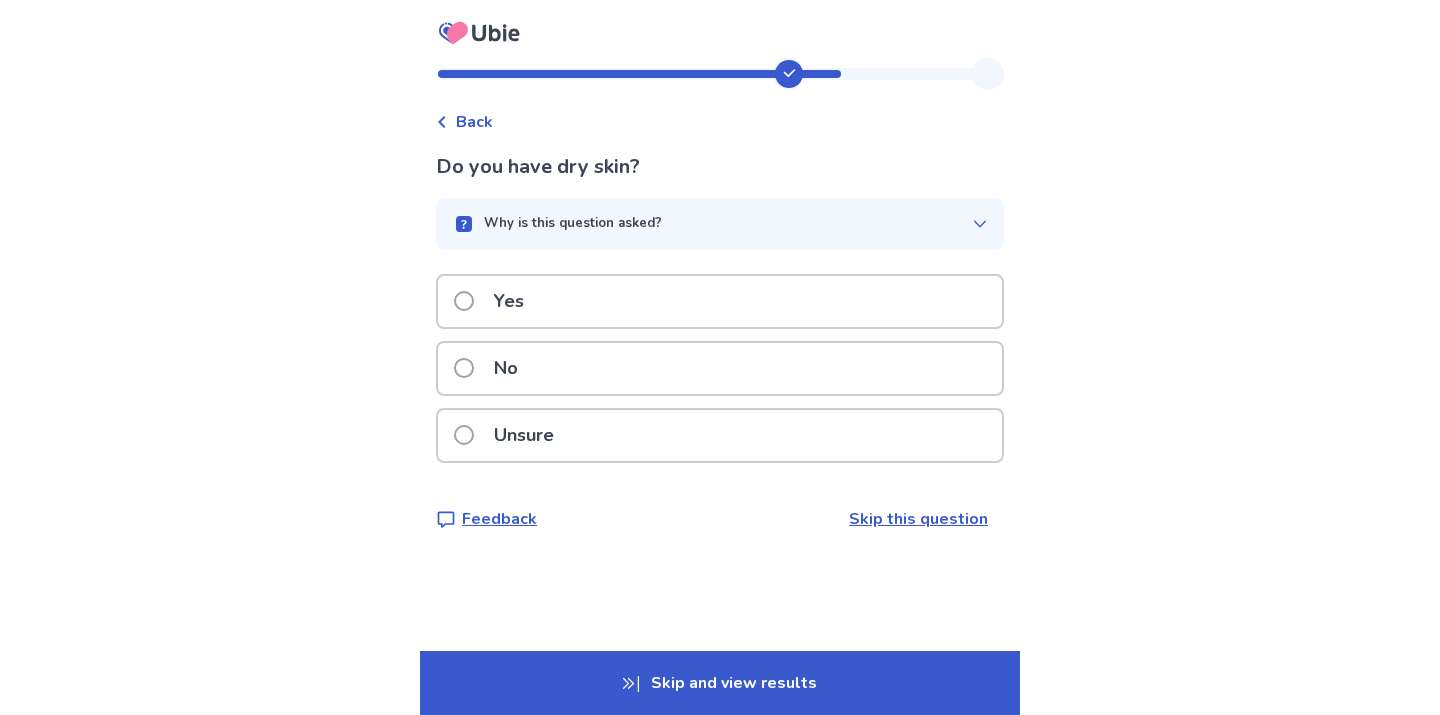 click on "Unsure" at bounding box center (524, 435) 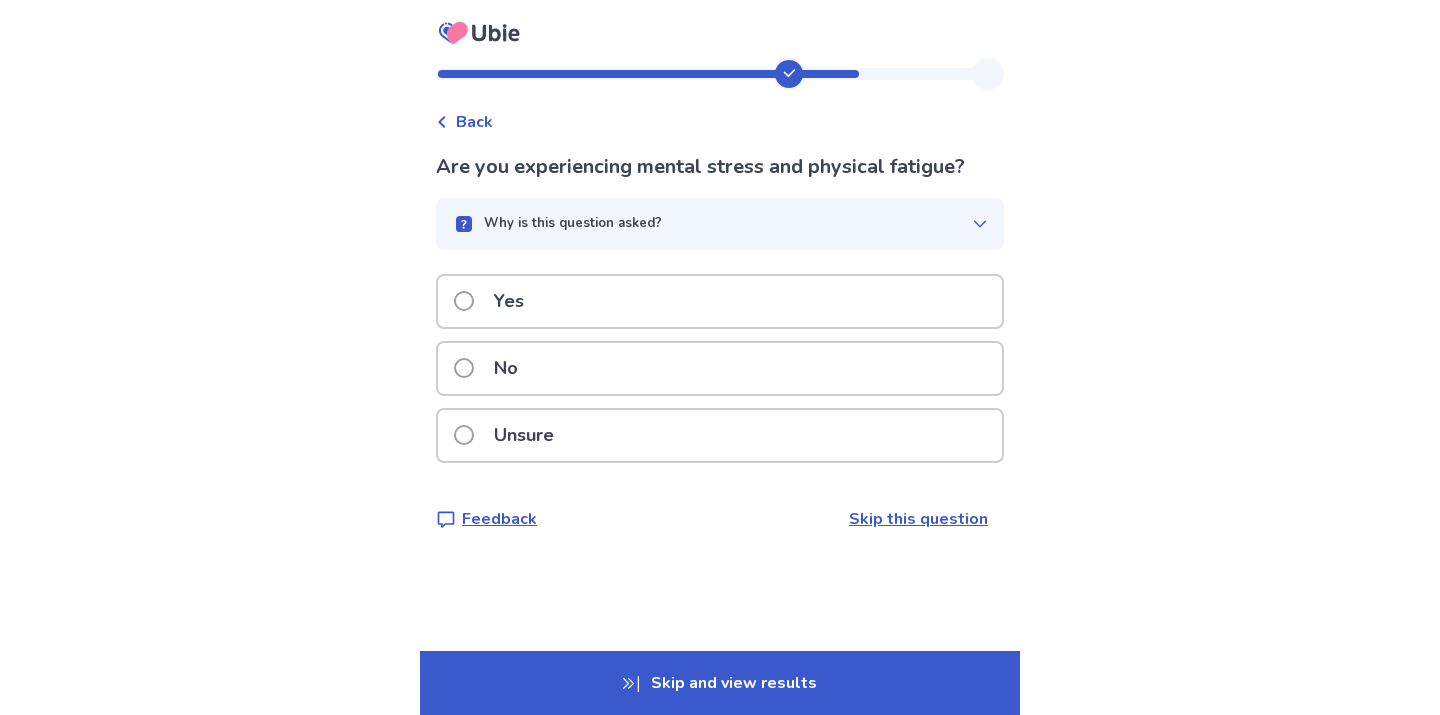 click on "Unsure" at bounding box center [524, 435] 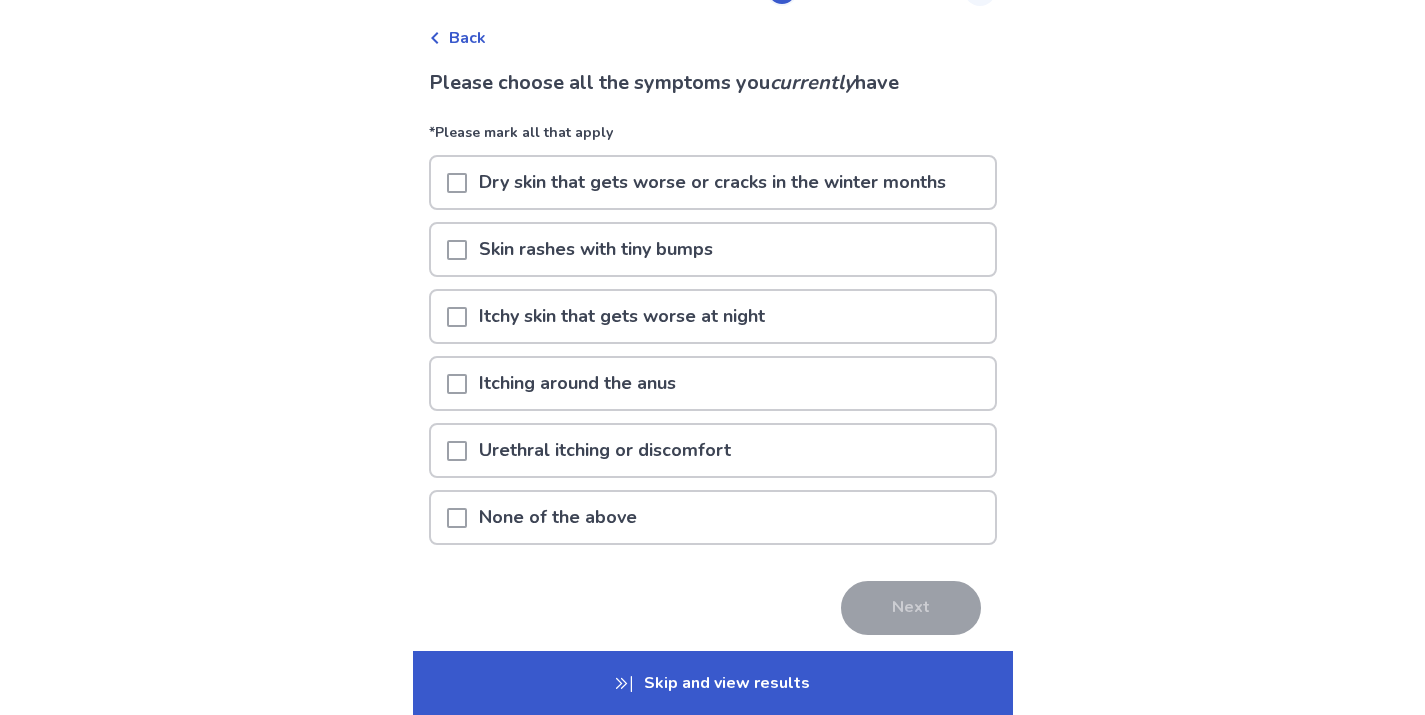 scroll, scrollTop: 86, scrollLeft: 0, axis: vertical 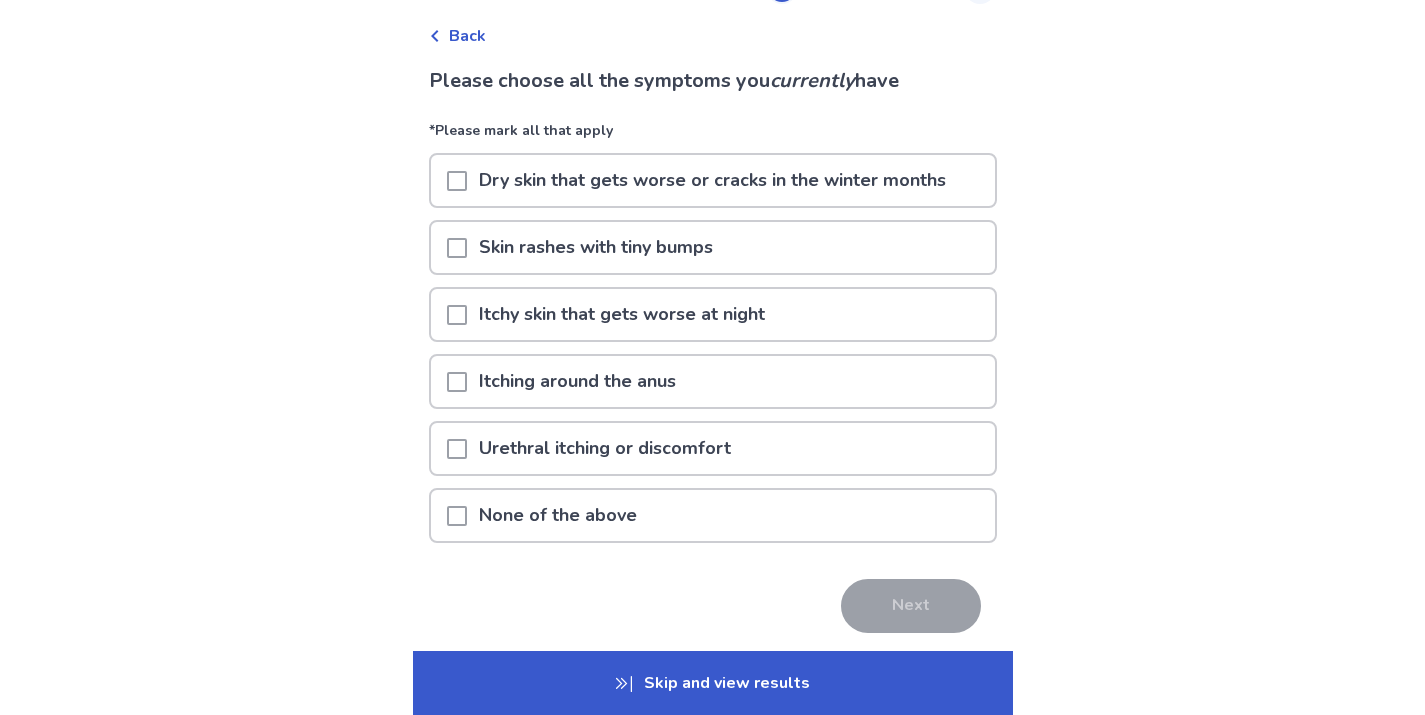 click on "None of the above" at bounding box center [558, 515] 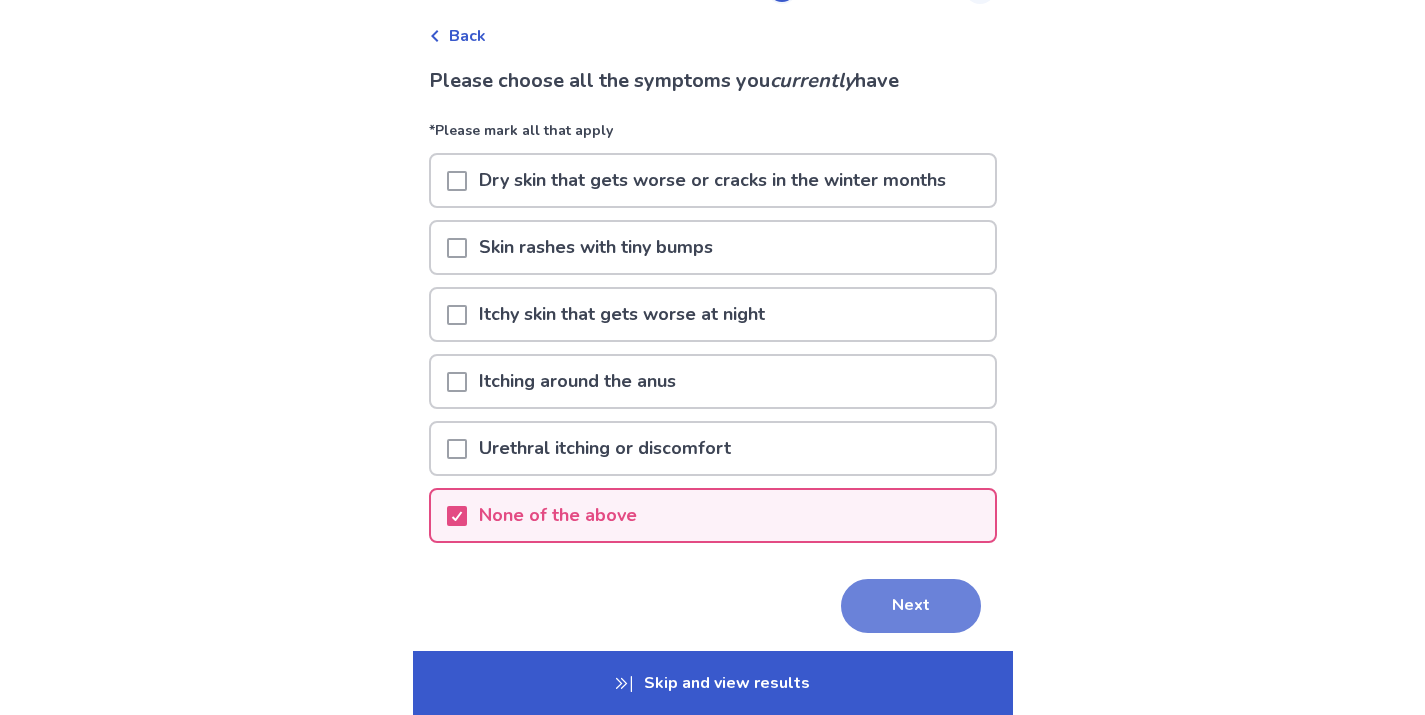 click on "Next" at bounding box center [911, 606] 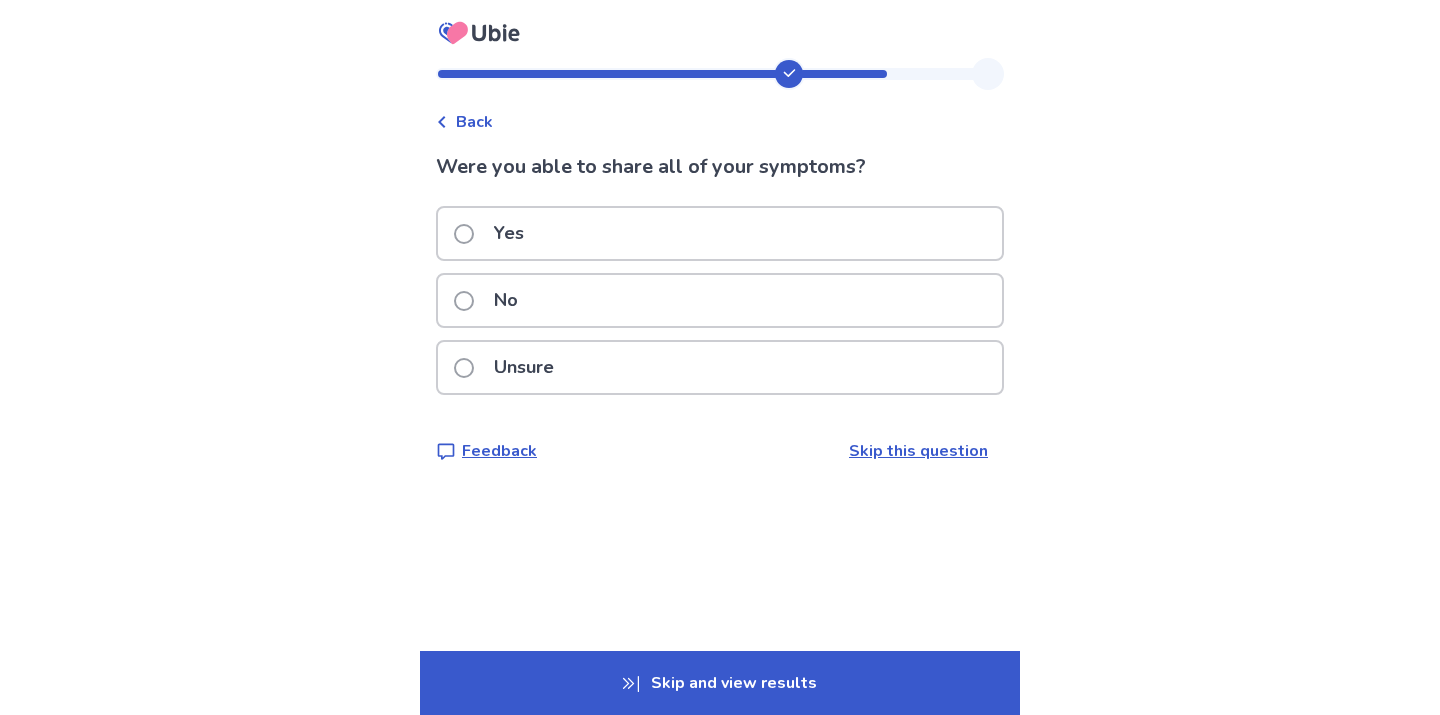 click on "No" at bounding box center [506, 300] 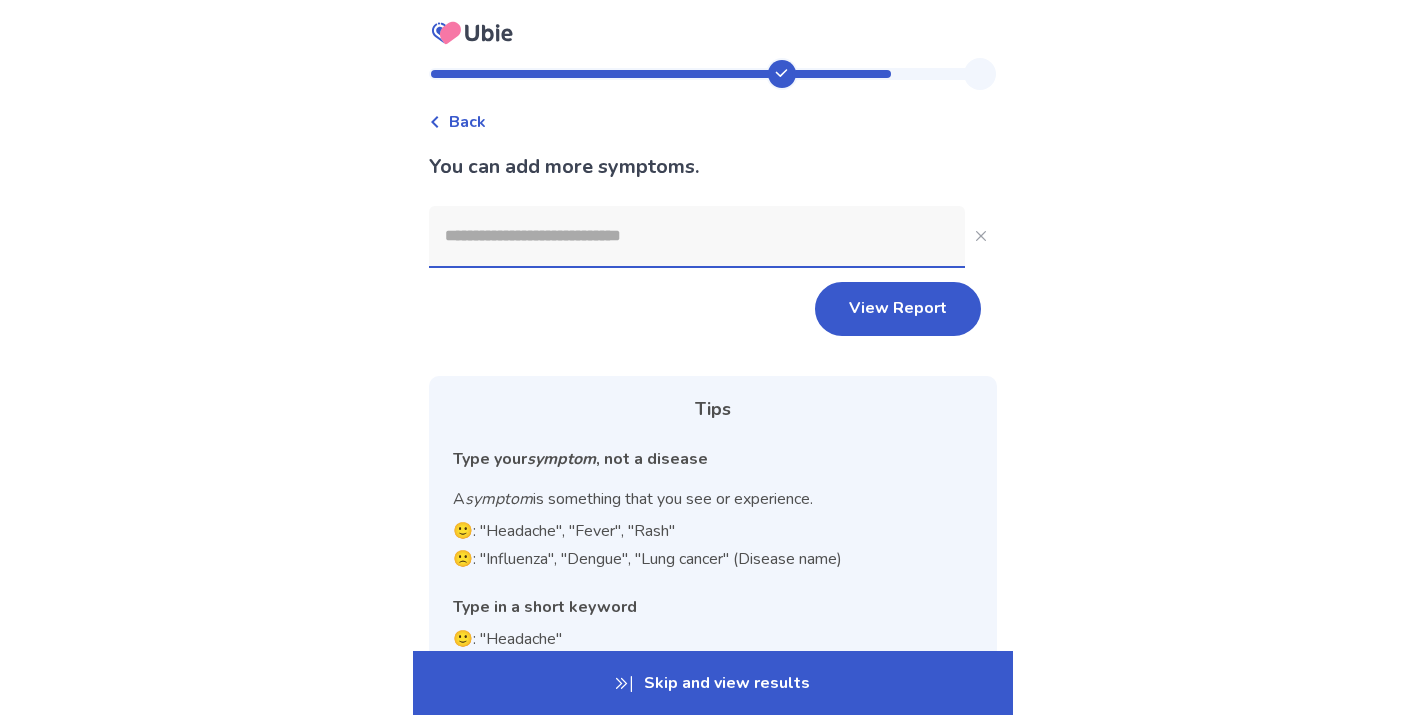 click 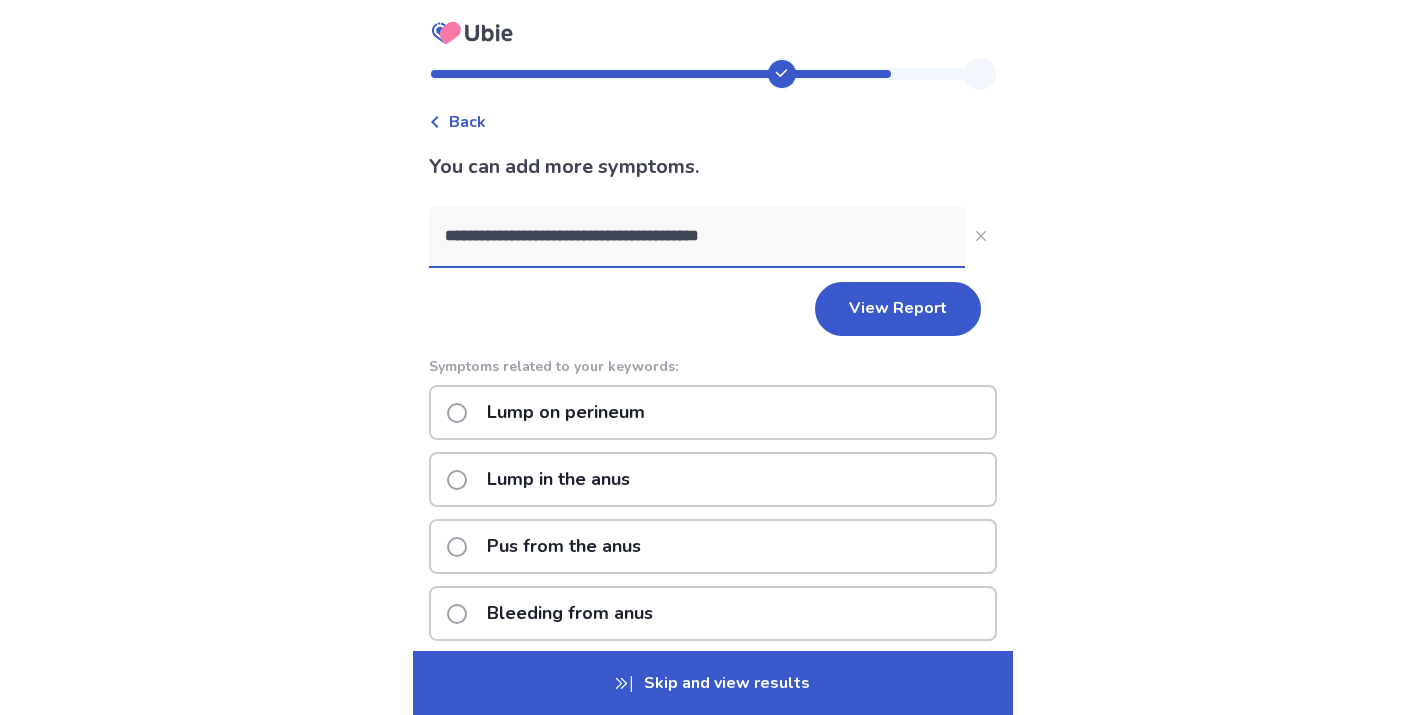 click on "**********" 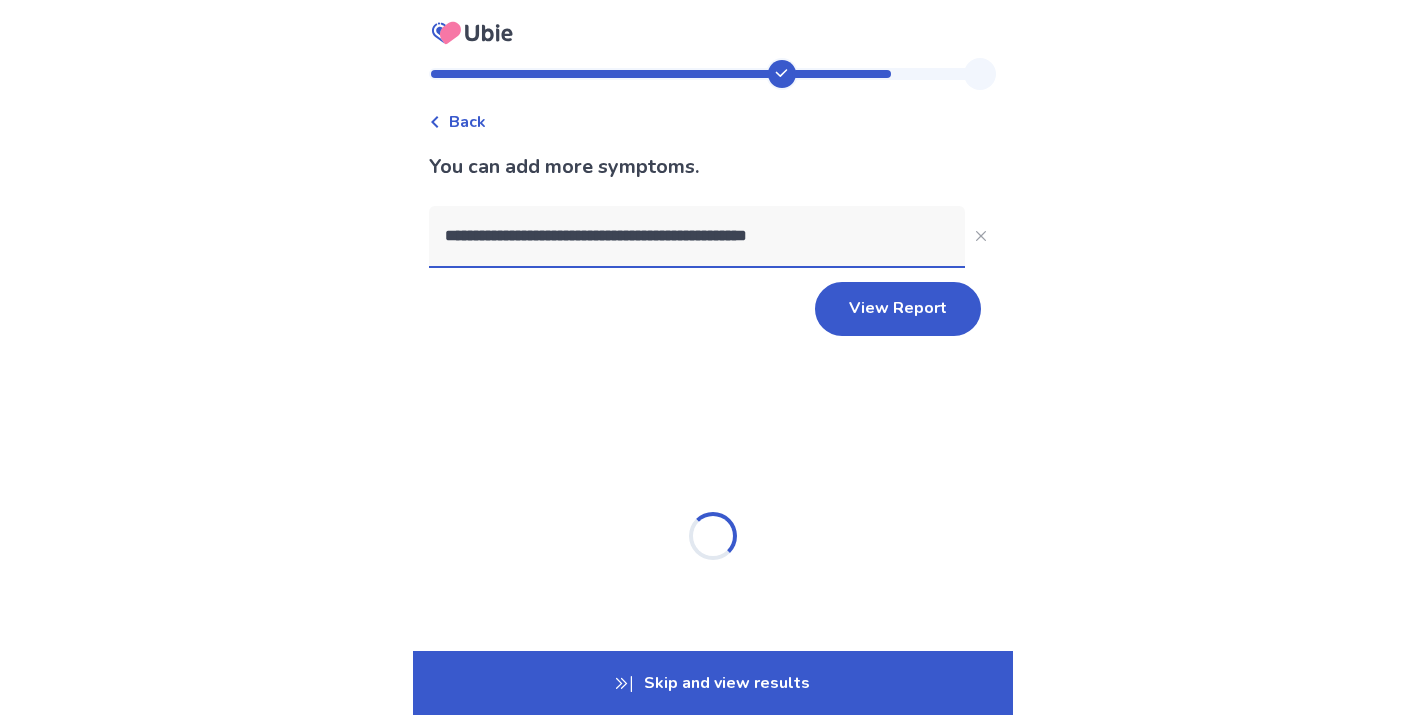 type on "**********" 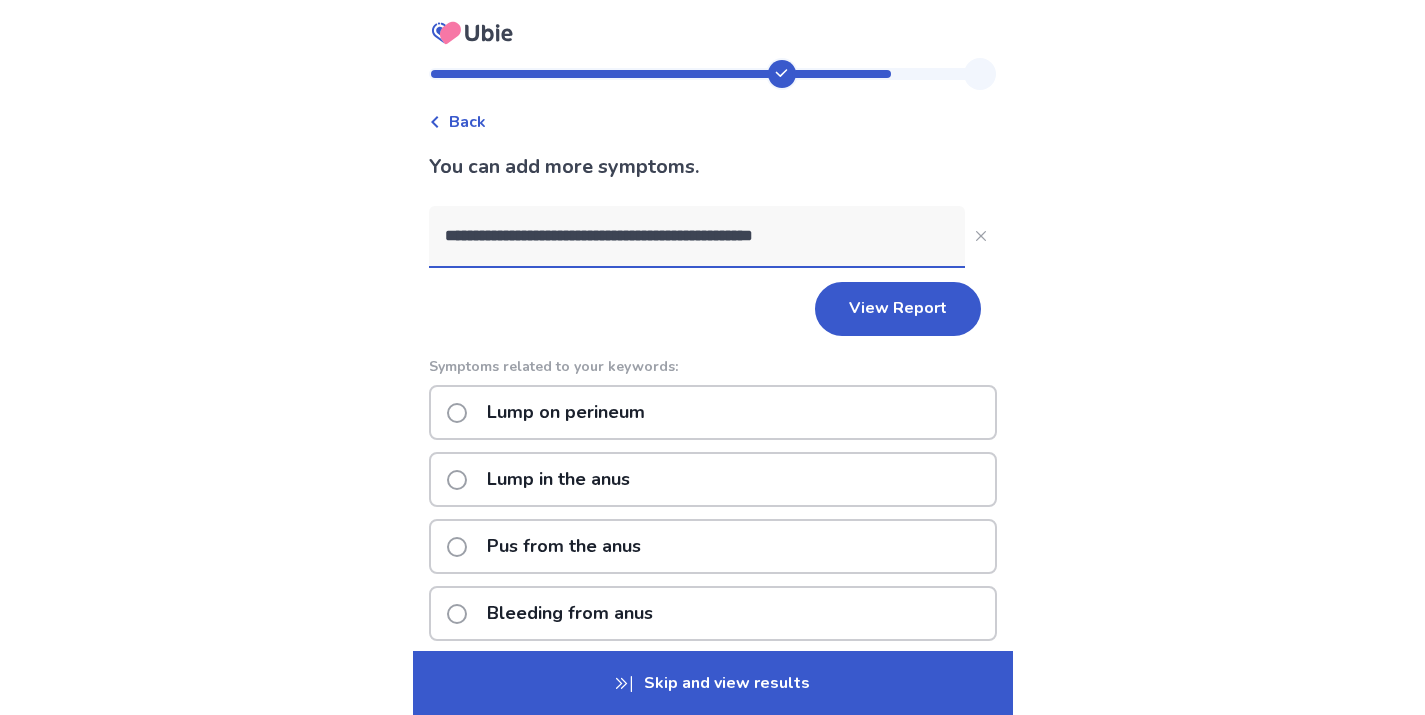 click on "Lump on perineum" 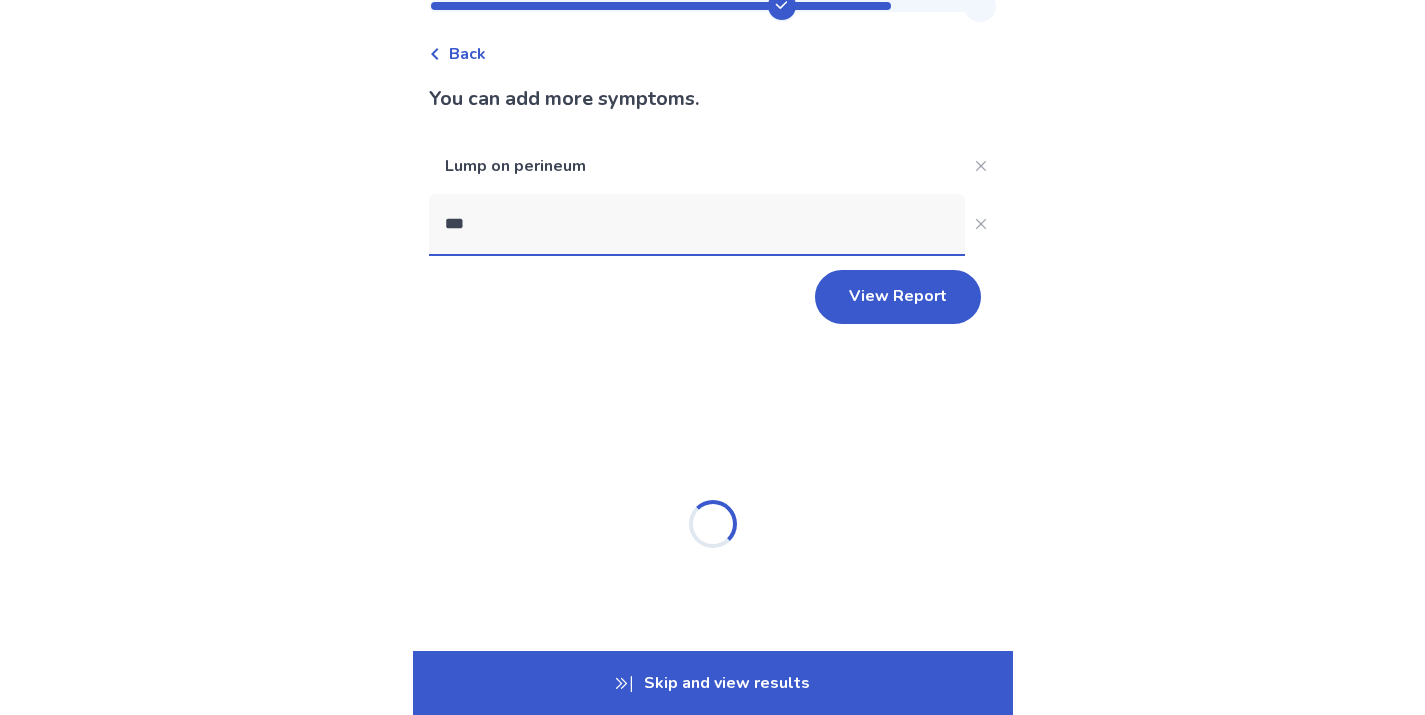 scroll, scrollTop: 0, scrollLeft: 0, axis: both 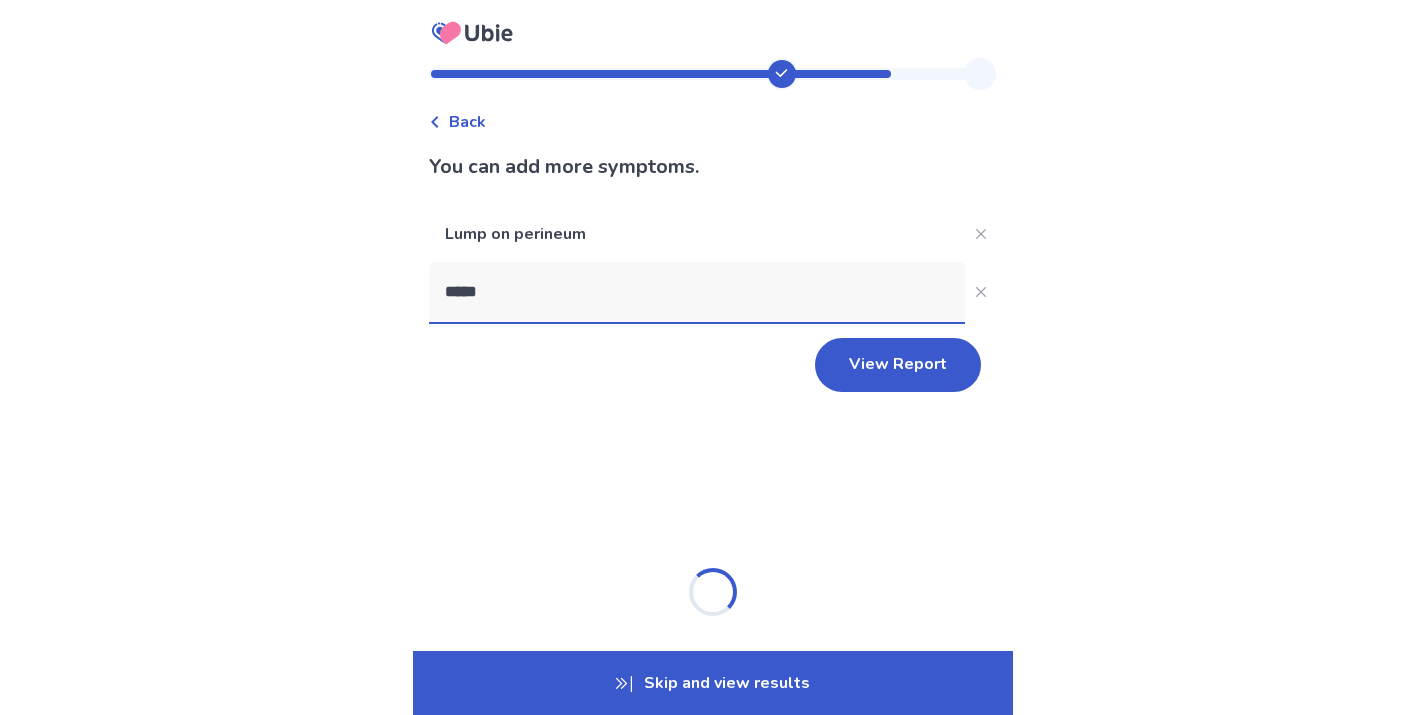 type on "******" 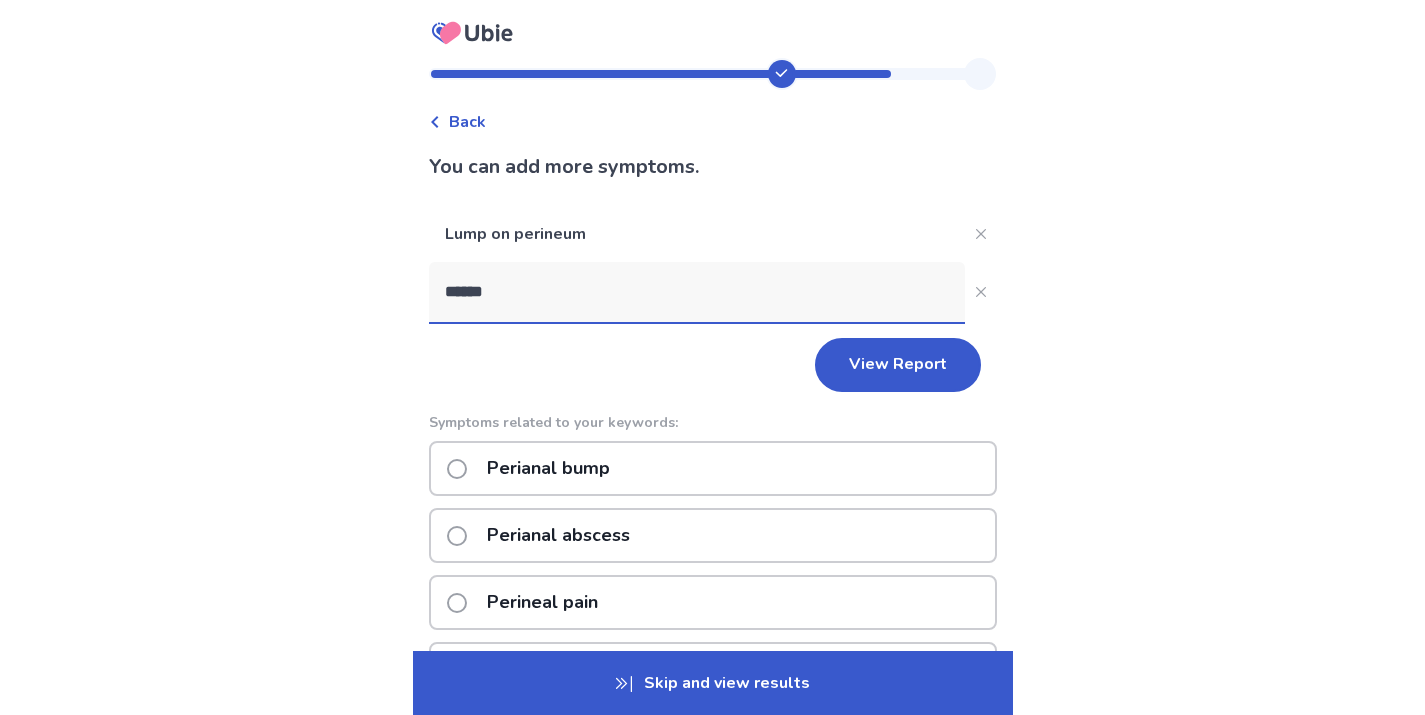 click on "Perianal bump" 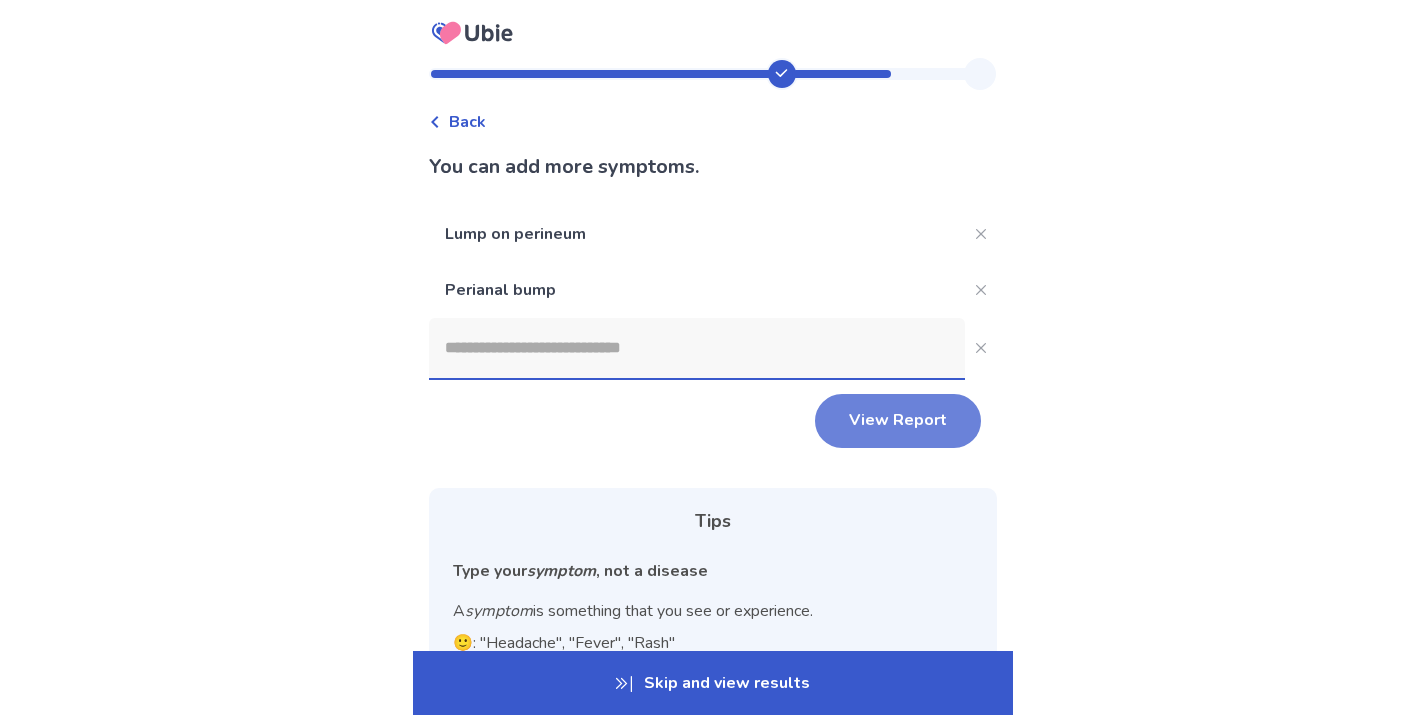 click on "View Report" 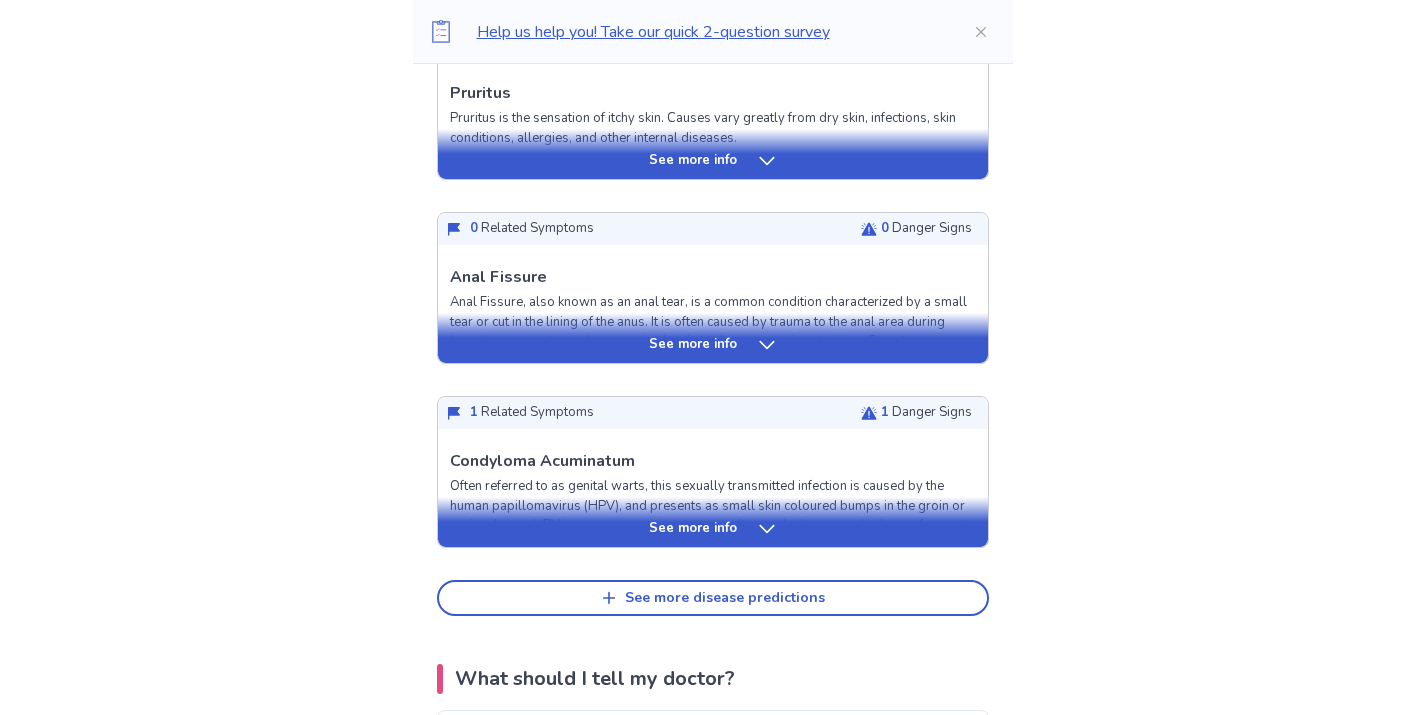 scroll, scrollTop: 820, scrollLeft: 0, axis: vertical 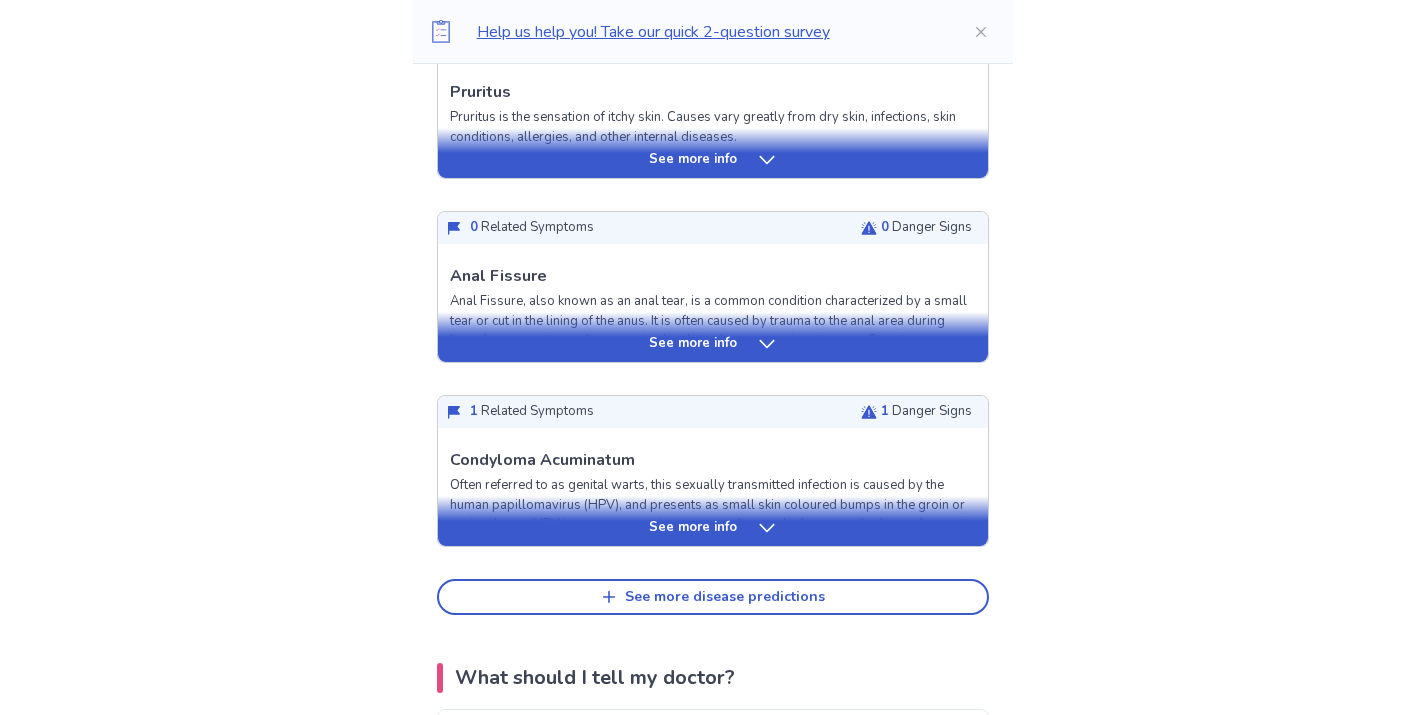 click on "See more info" at bounding box center [713, 521] 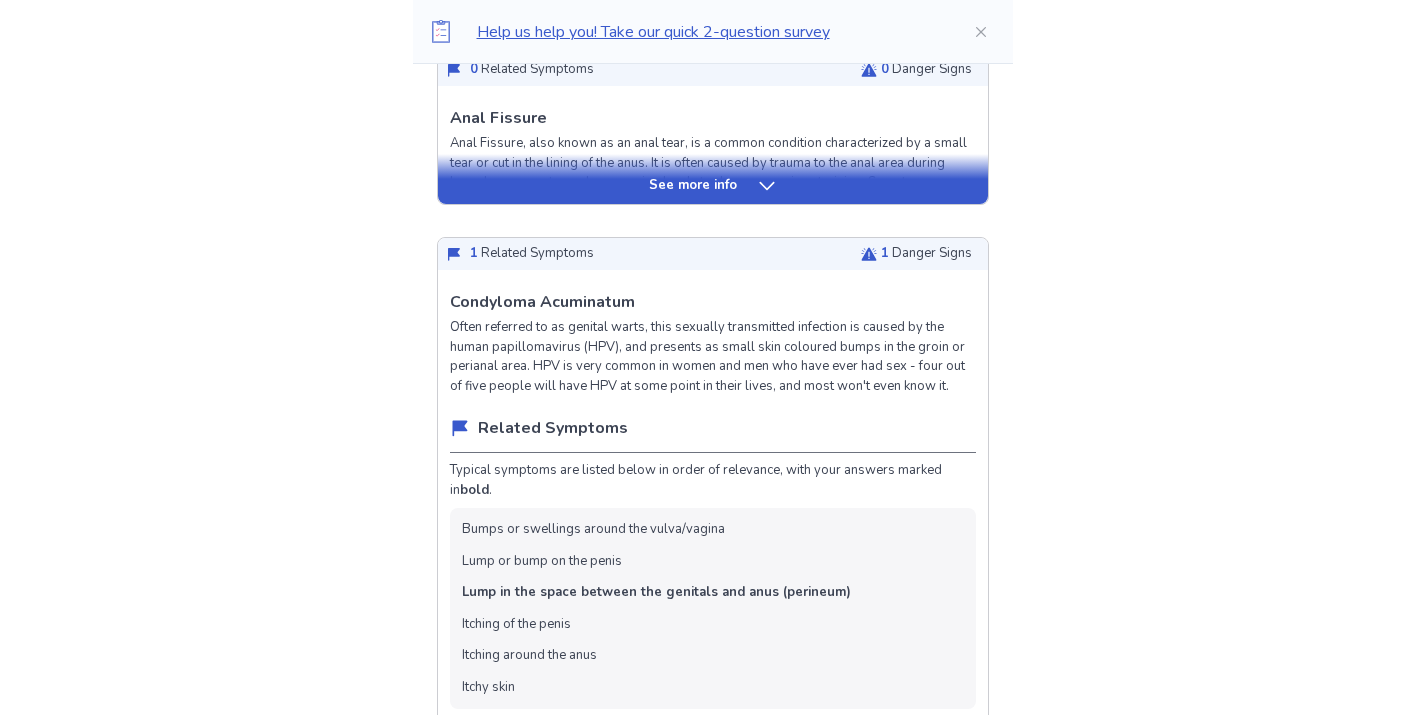 scroll, scrollTop: 981, scrollLeft: 0, axis: vertical 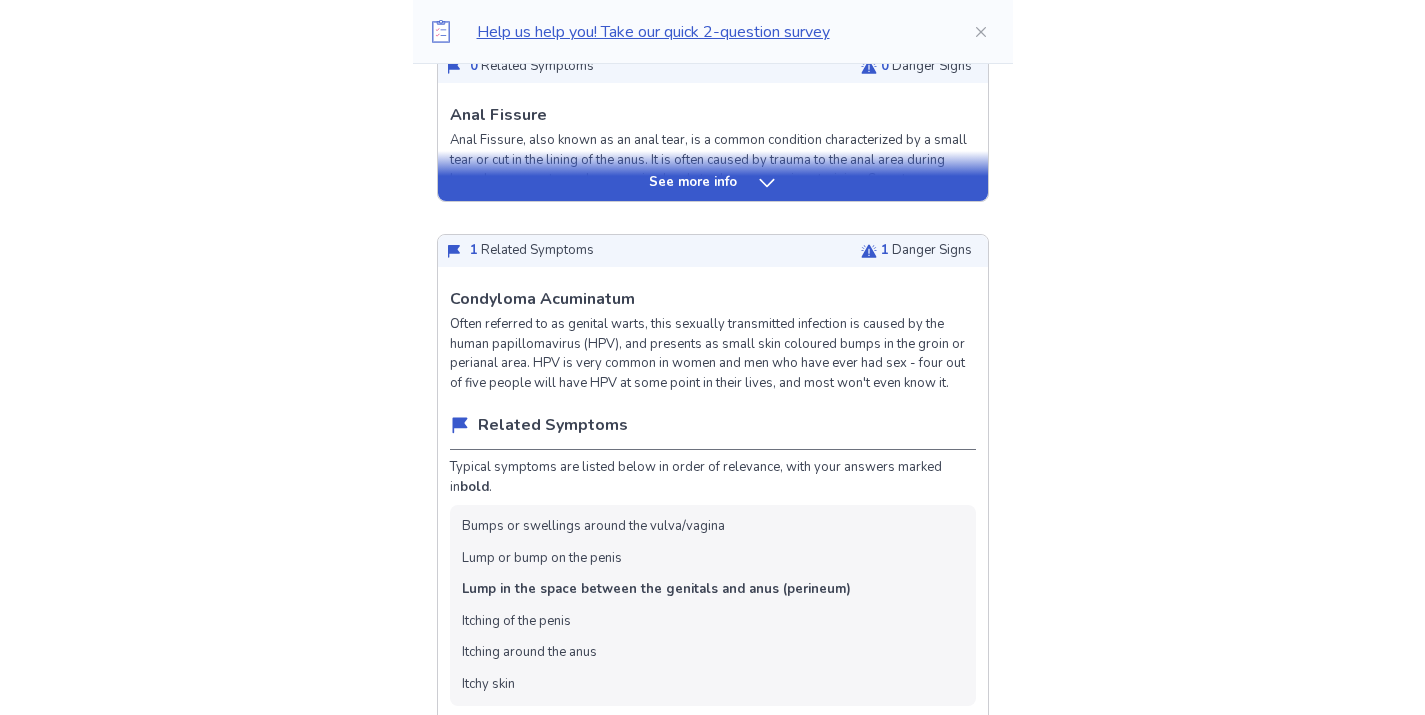 drag, startPoint x: 697, startPoint y: 276, endPoint x: 452, endPoint y: 278, distance: 245.00816 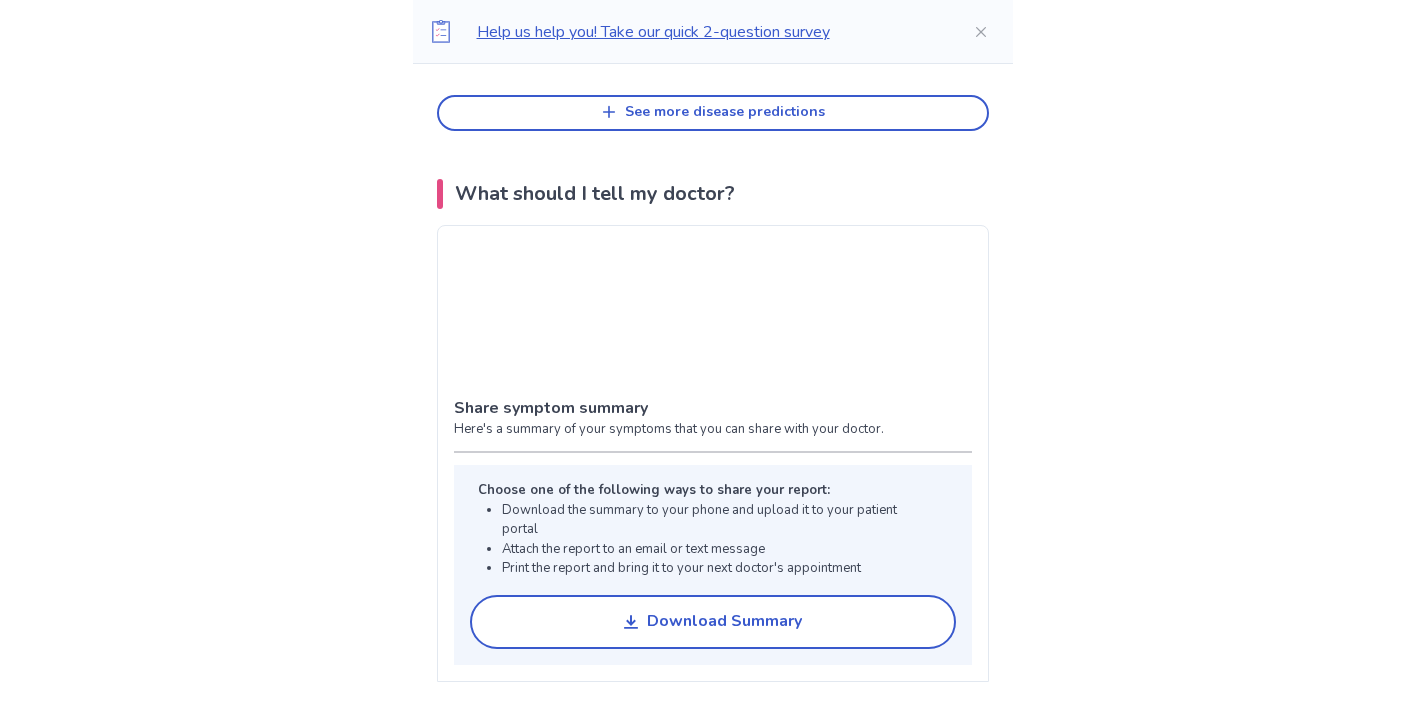 scroll, scrollTop: 2950, scrollLeft: 0, axis: vertical 